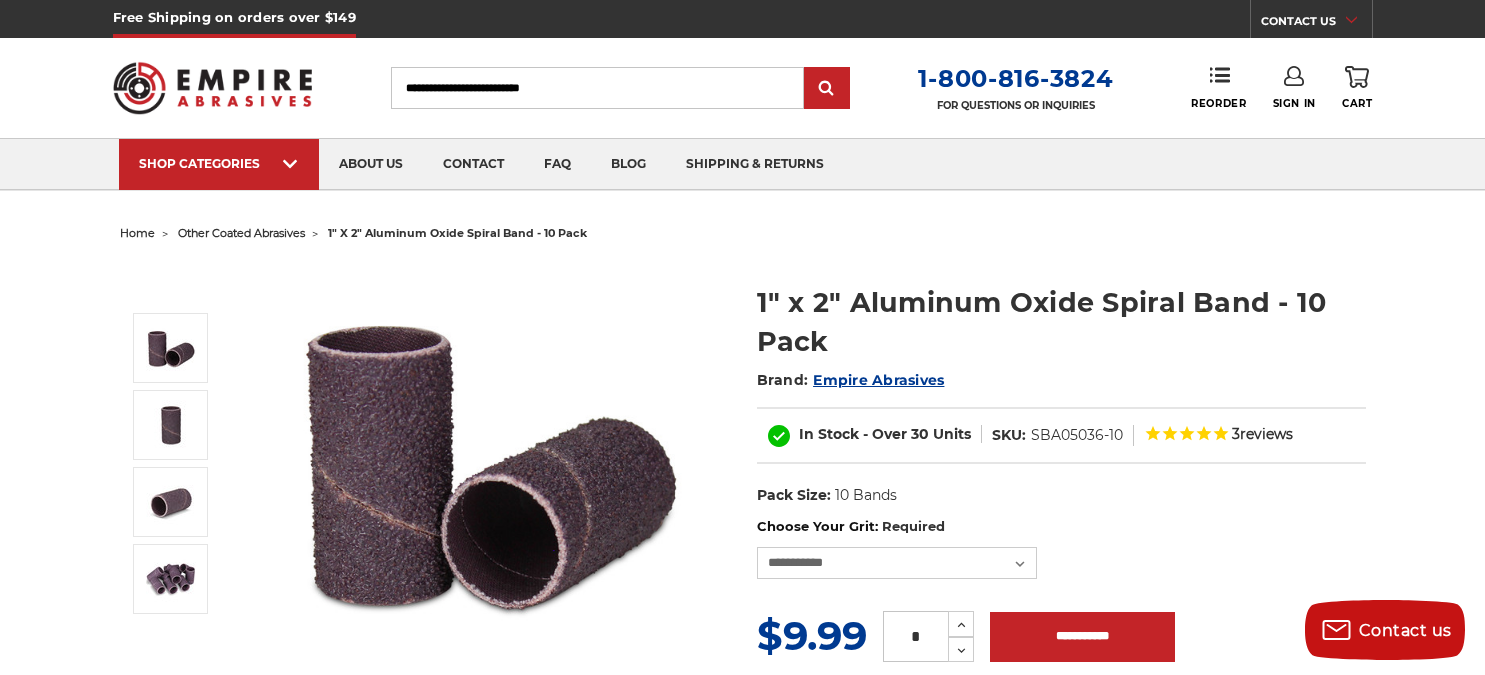 select on "****" 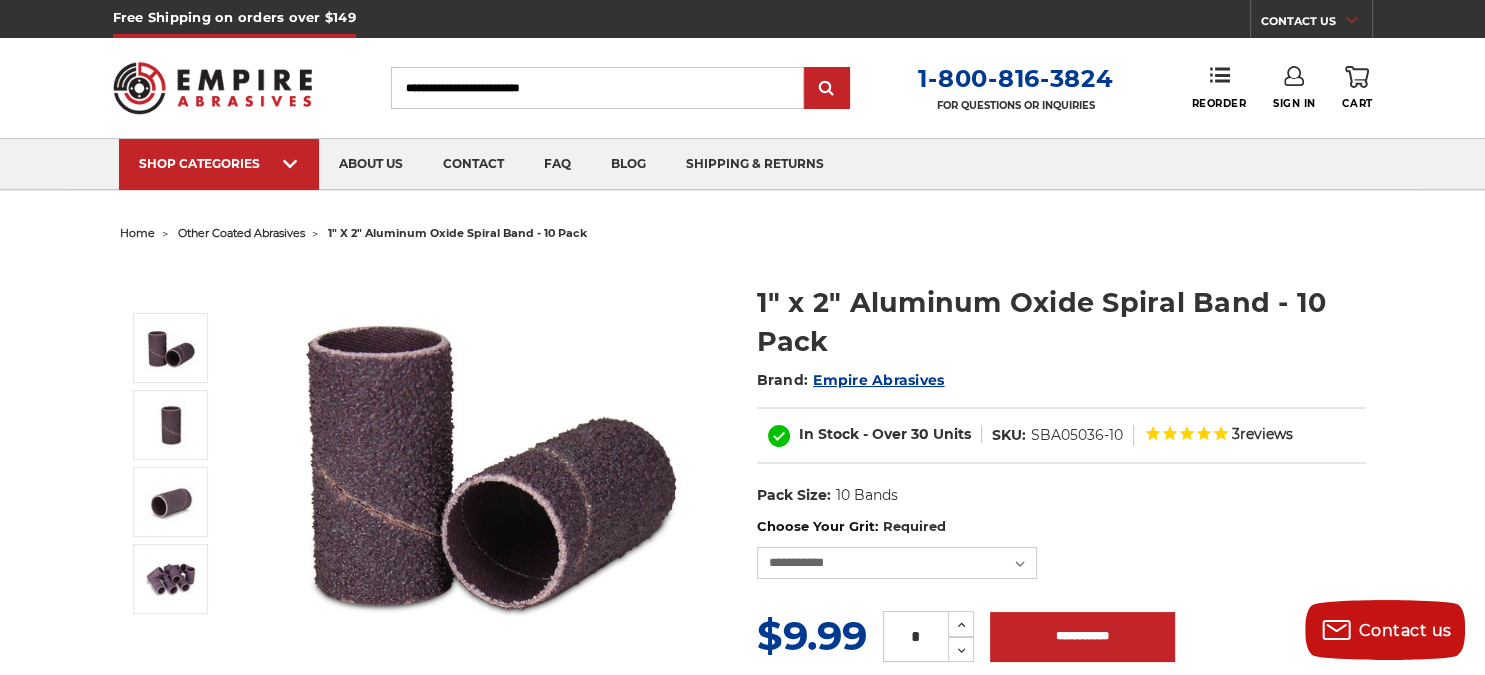 scroll, scrollTop: 0, scrollLeft: 0, axis: both 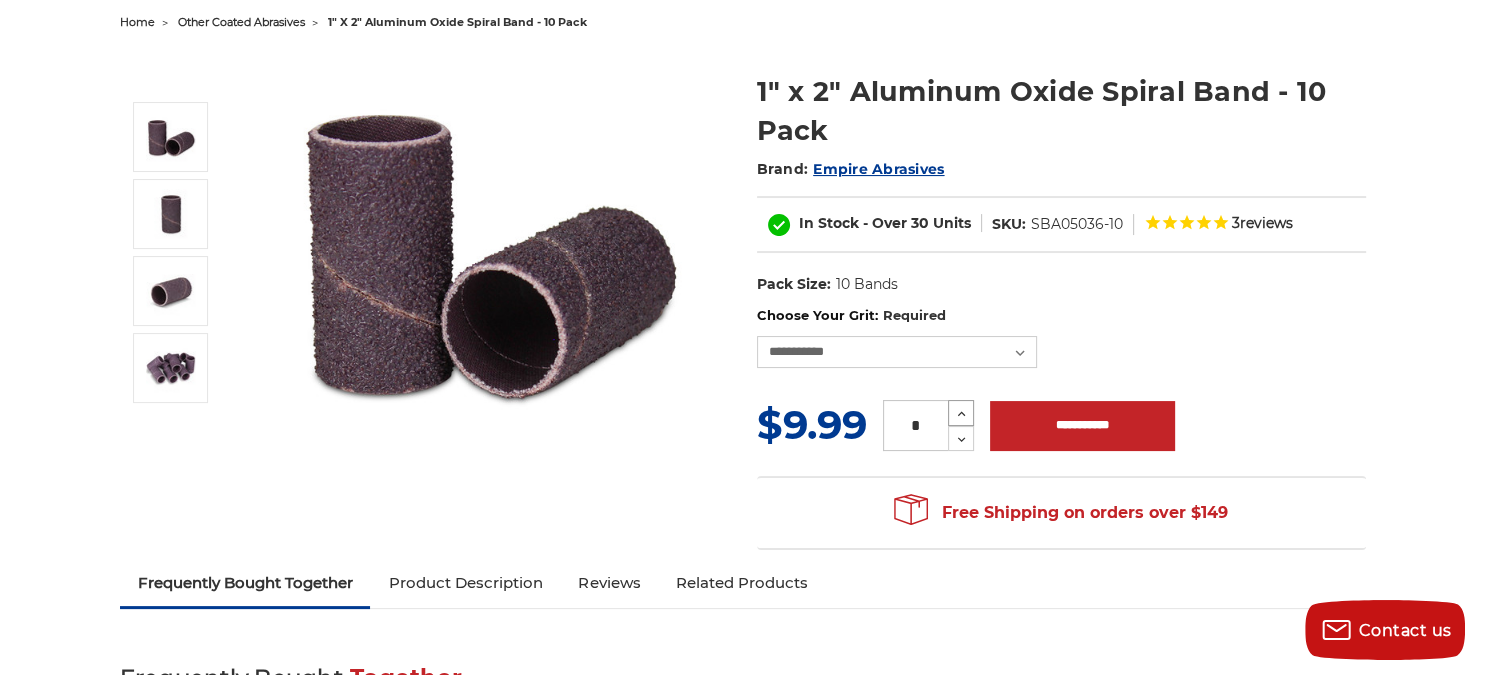click 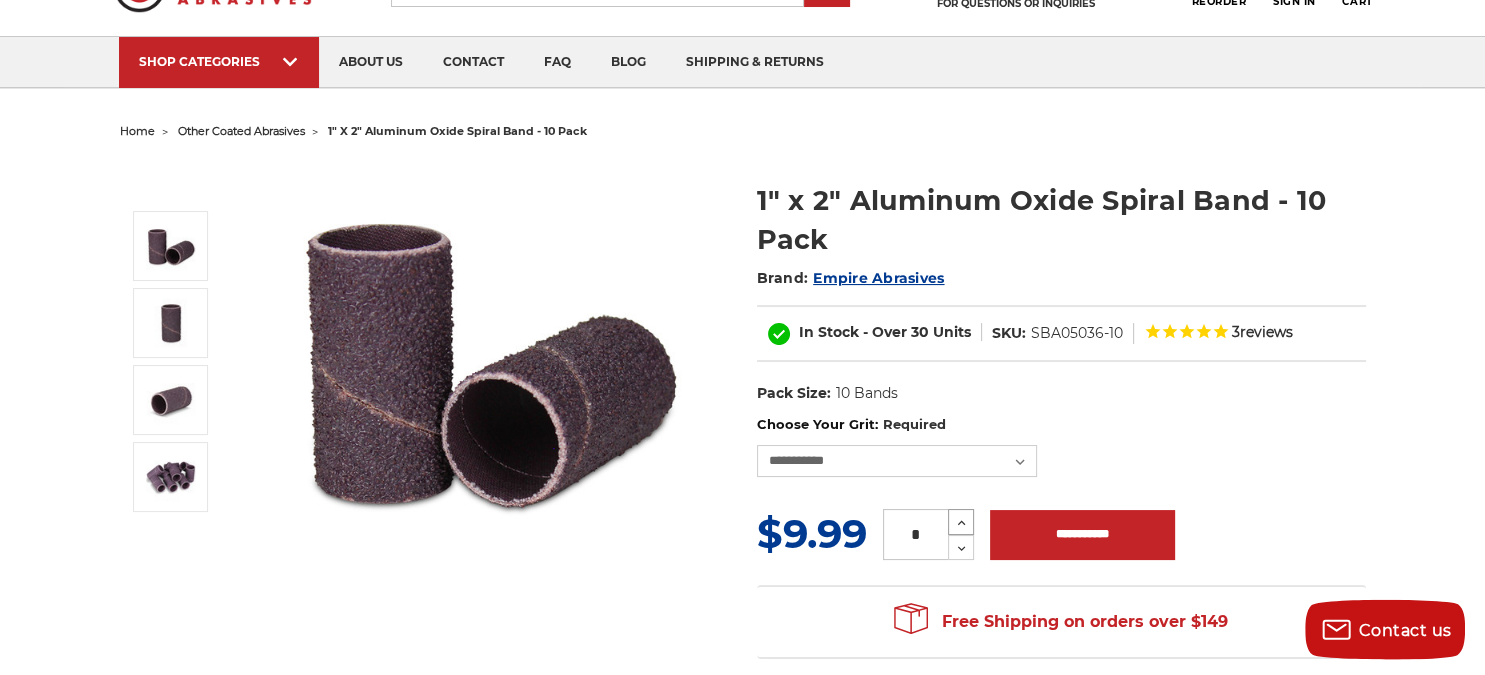 scroll, scrollTop: 0, scrollLeft: 0, axis: both 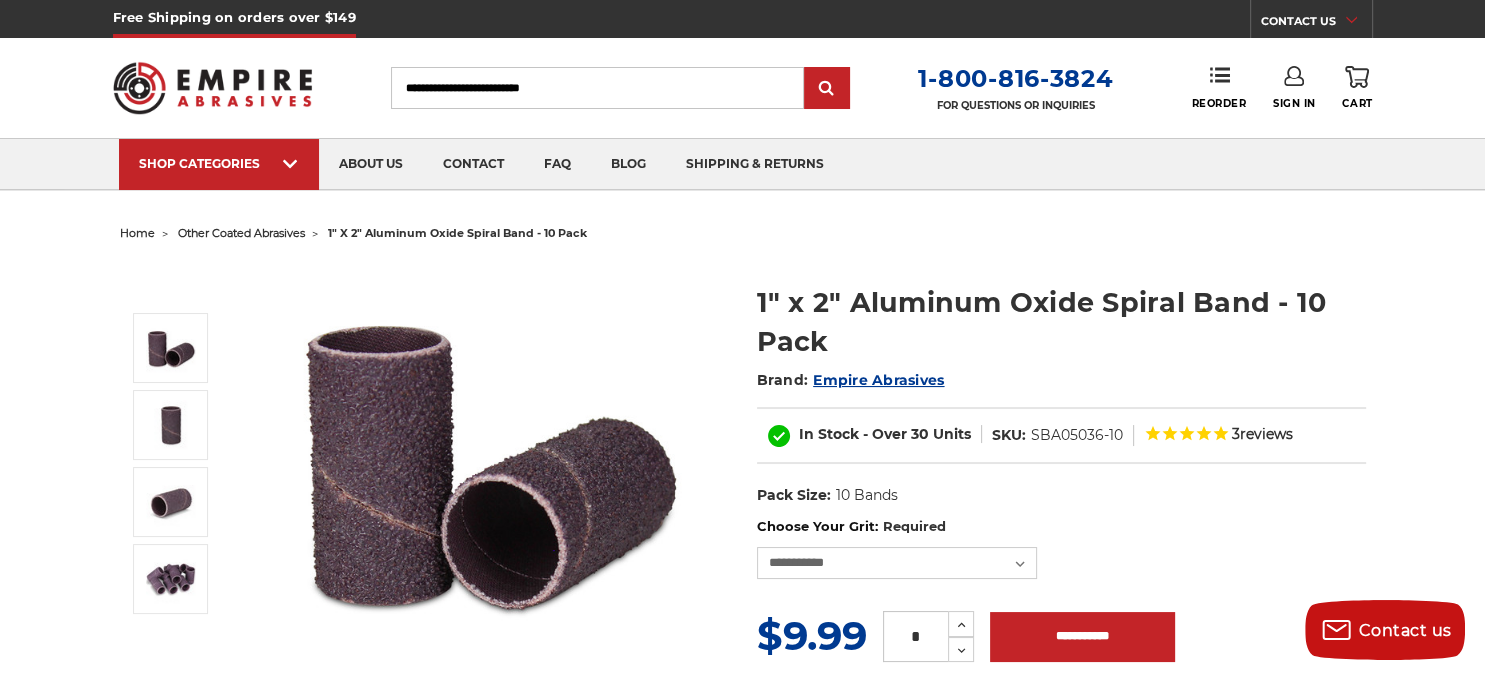 click on "Sign In" at bounding box center (1294, 88) 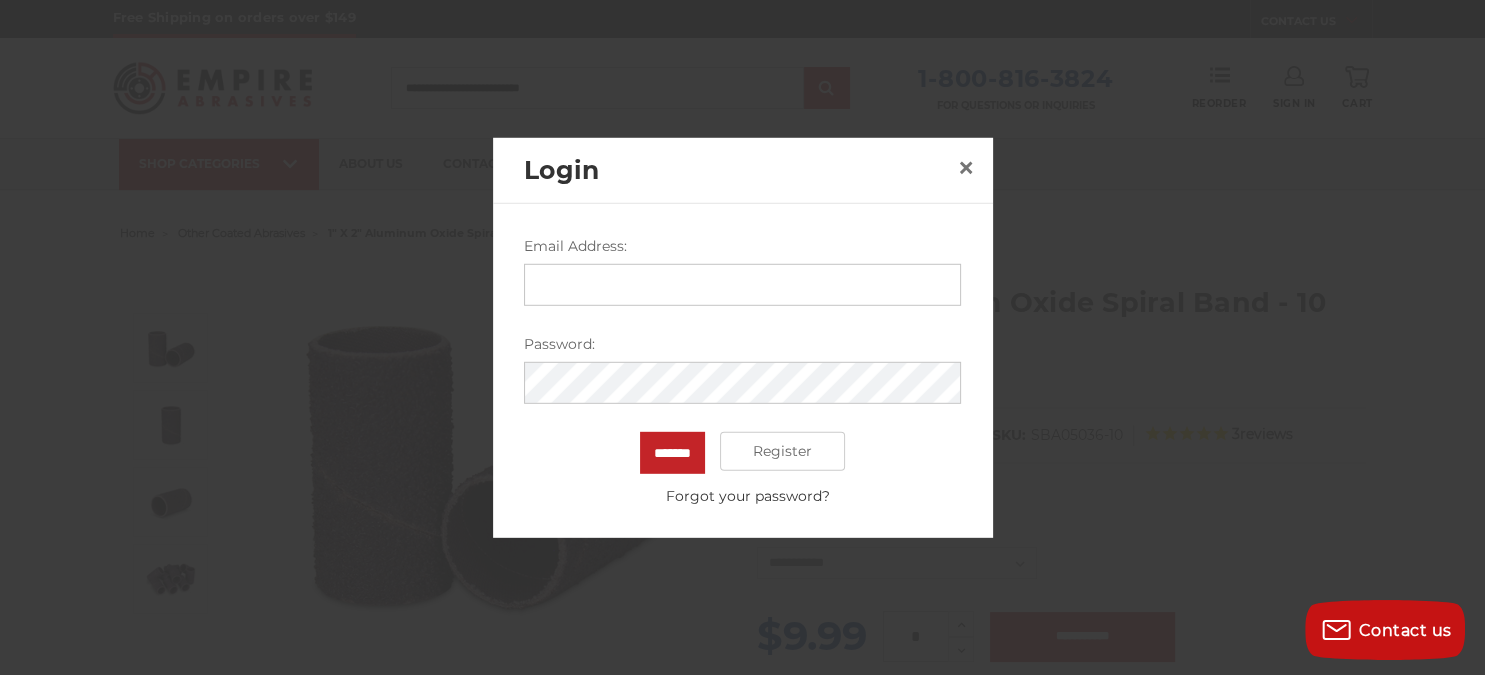 click on "Login
×" at bounding box center (743, 170) 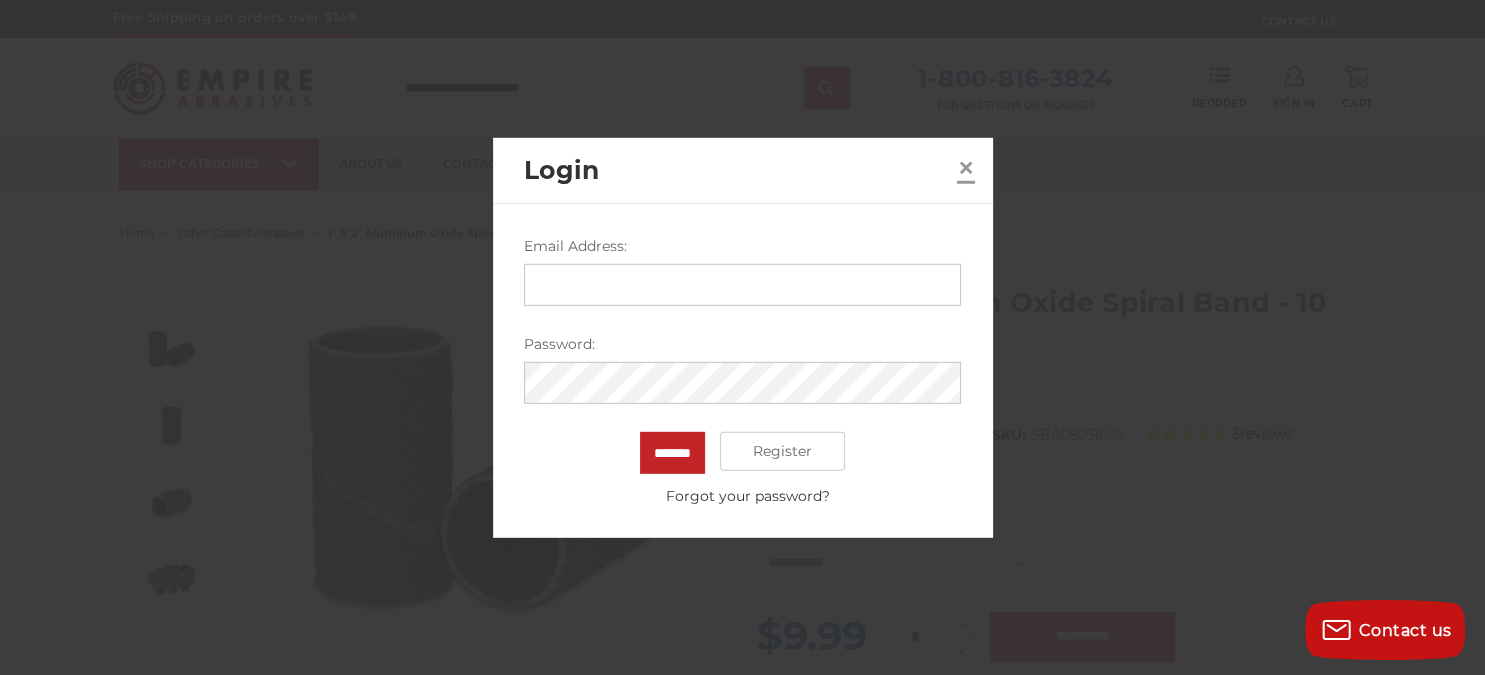click on "×" at bounding box center [966, 168] 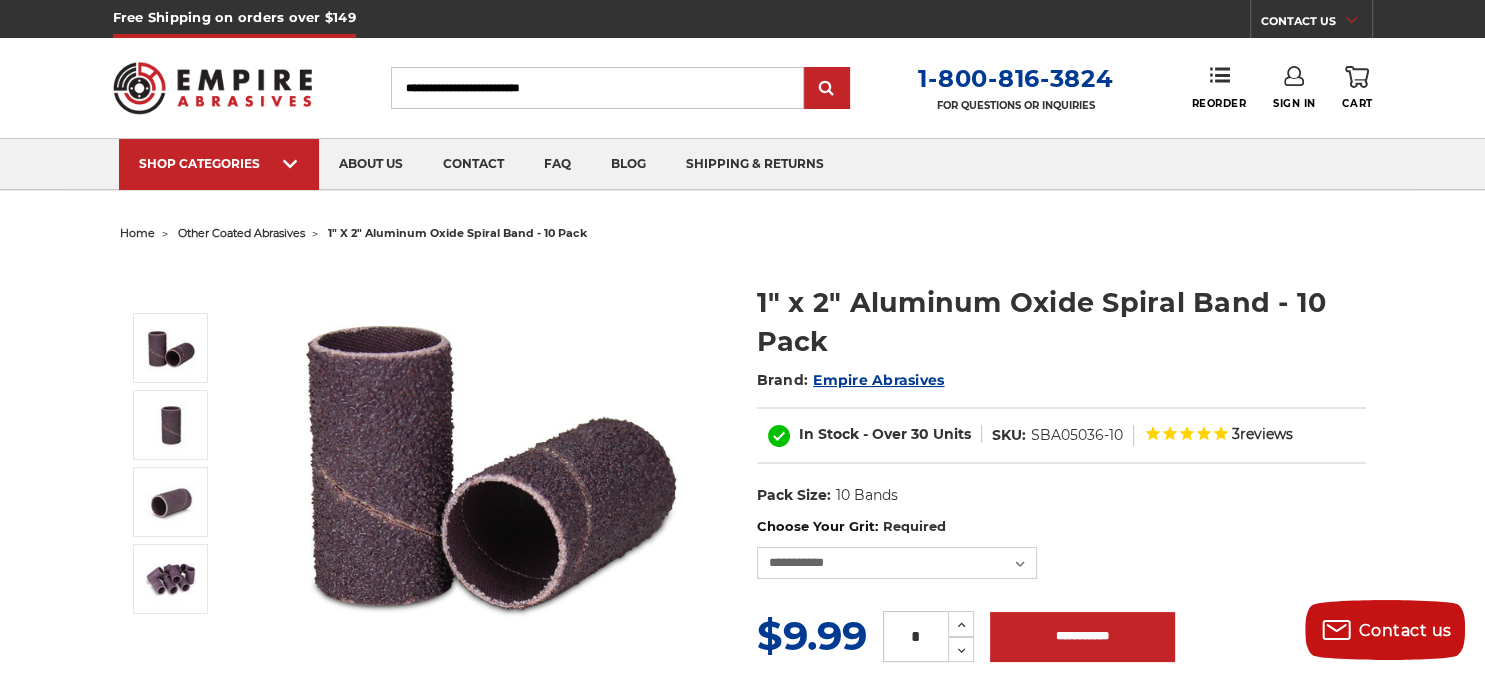 click on "Sign In" at bounding box center [1294, 88] 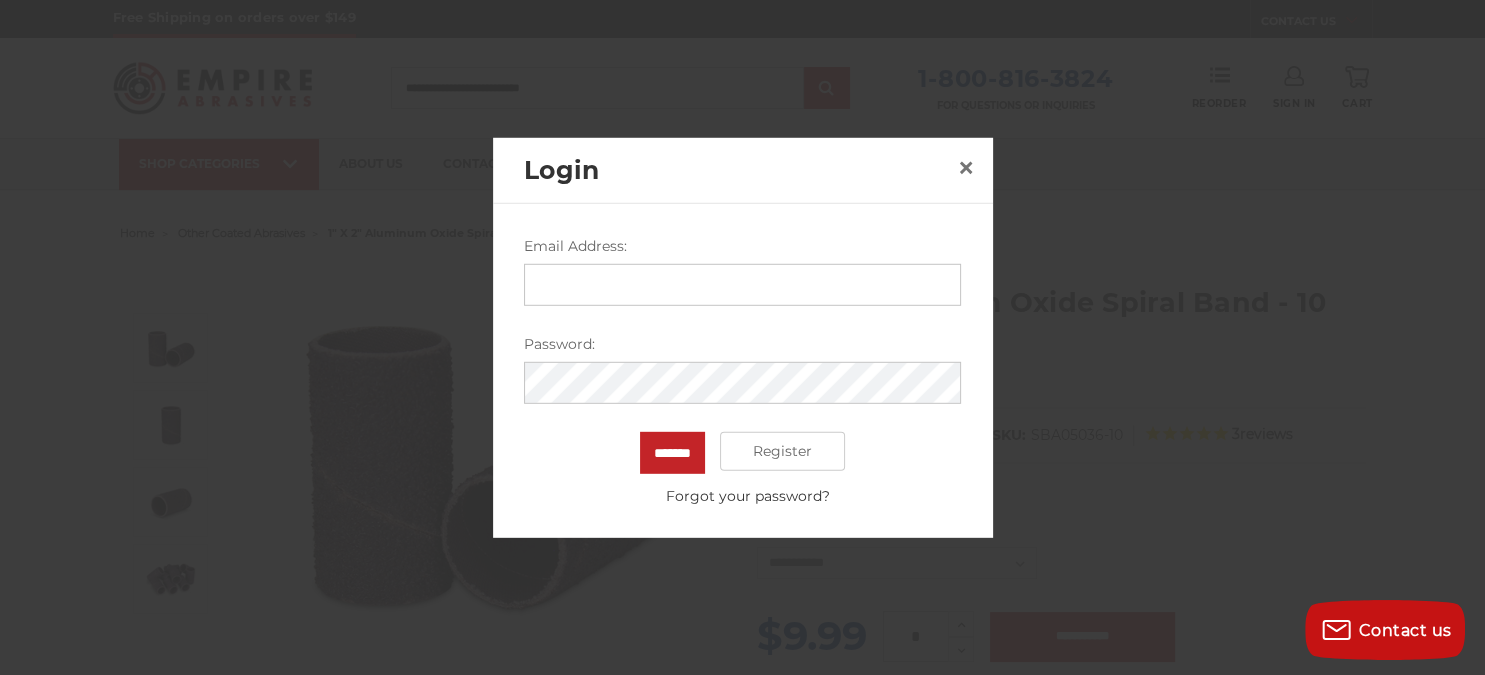 click on "Email Address:" at bounding box center (742, 284) 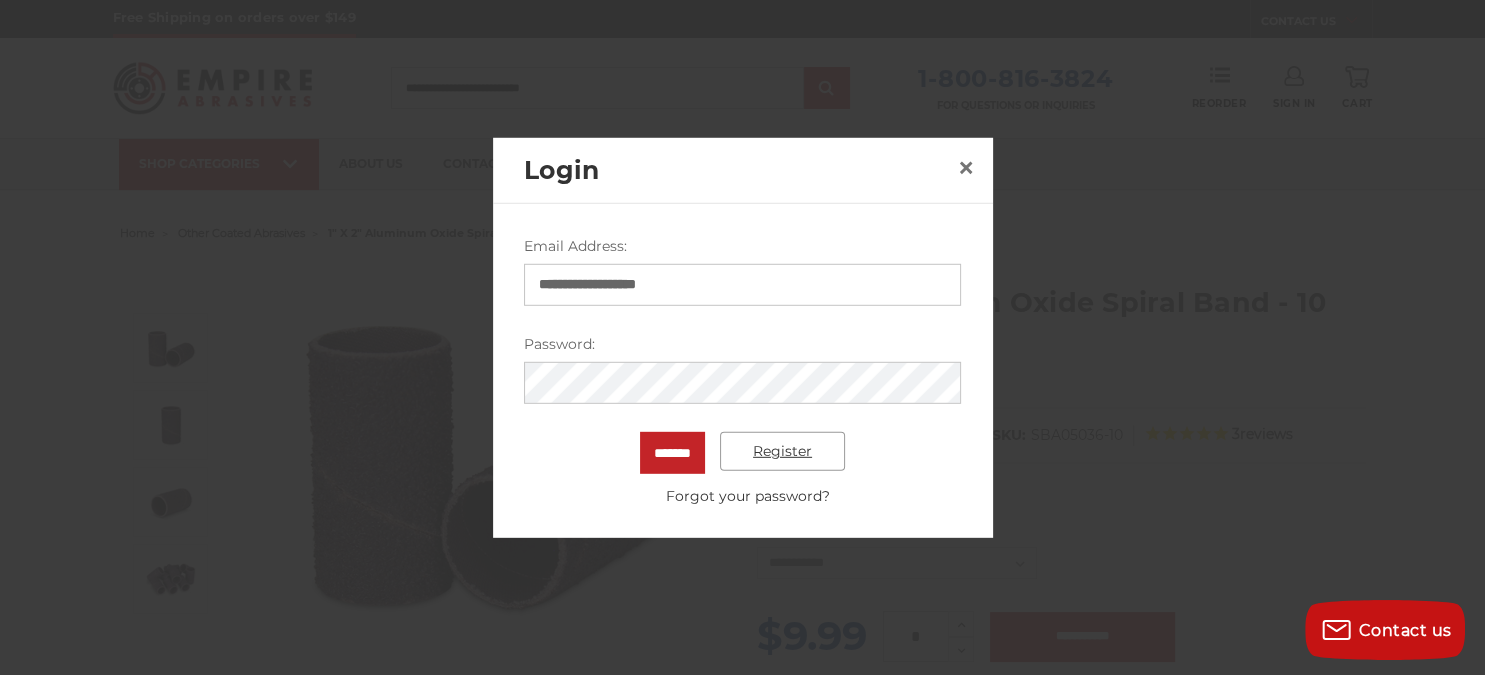 type on "**********" 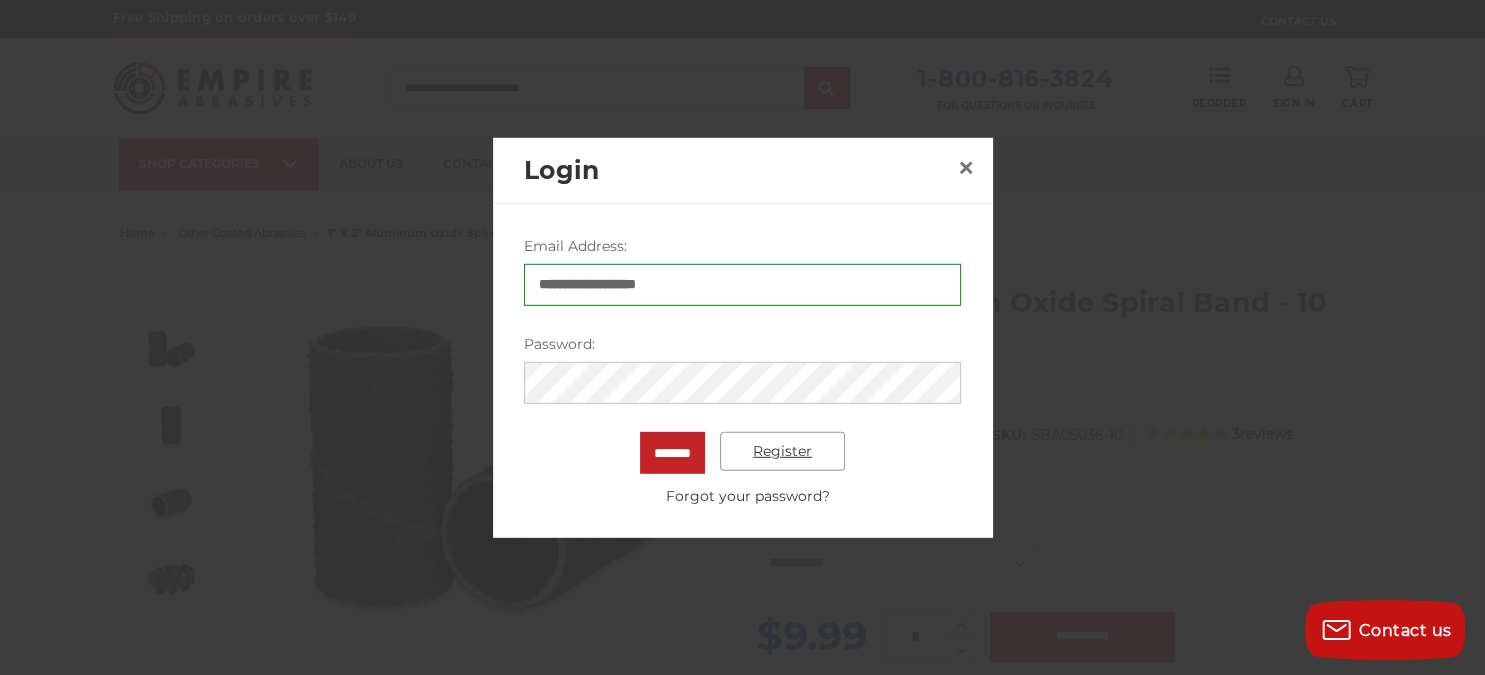 click on "Register" at bounding box center (782, 451) 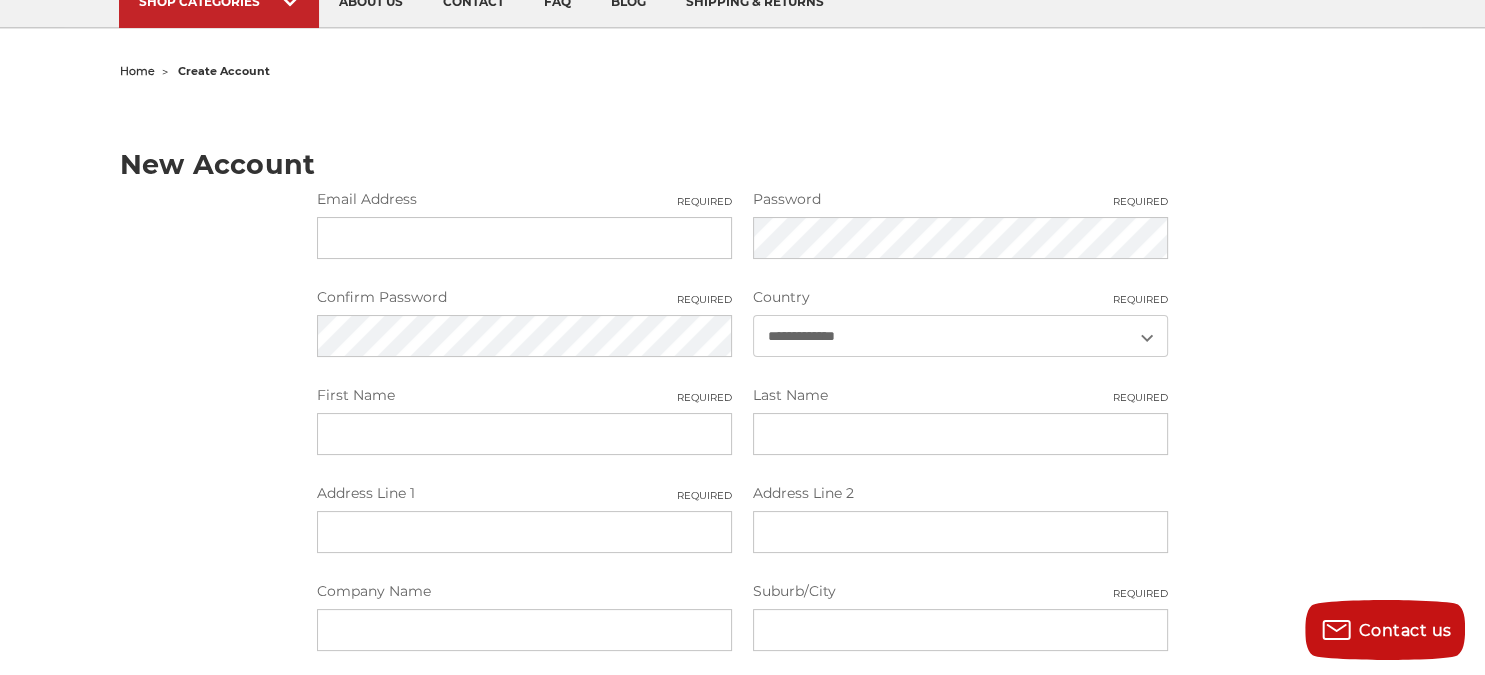 scroll, scrollTop: 211, scrollLeft: 0, axis: vertical 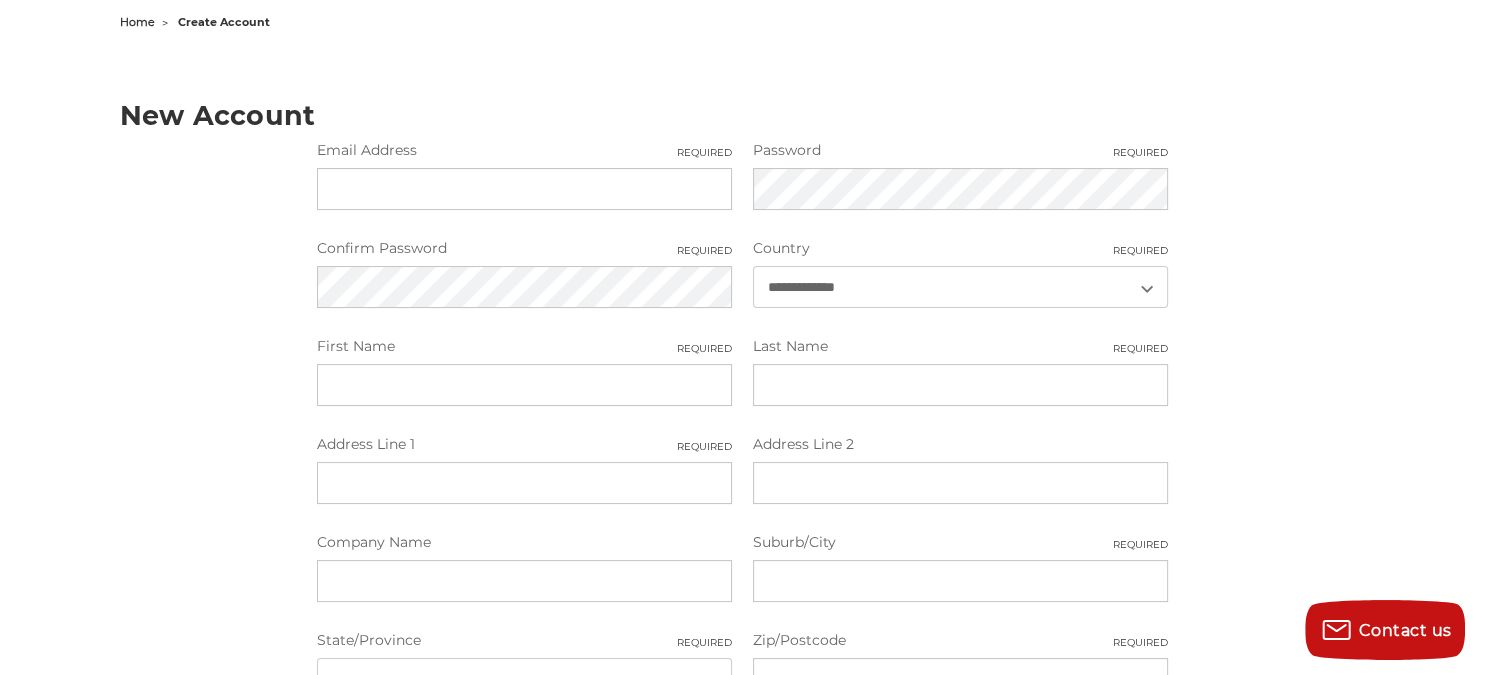click on "Email Address
Required" at bounding box center (524, 189) 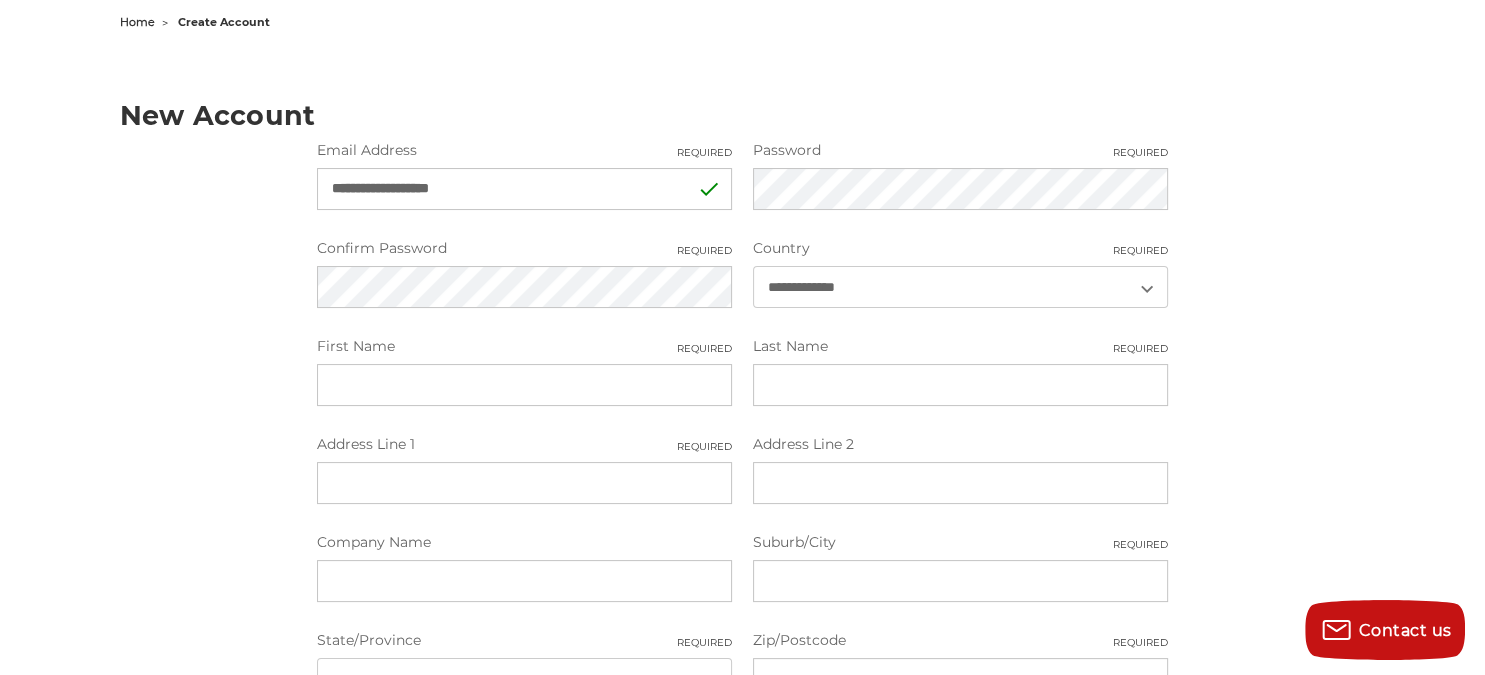 type on "**********" 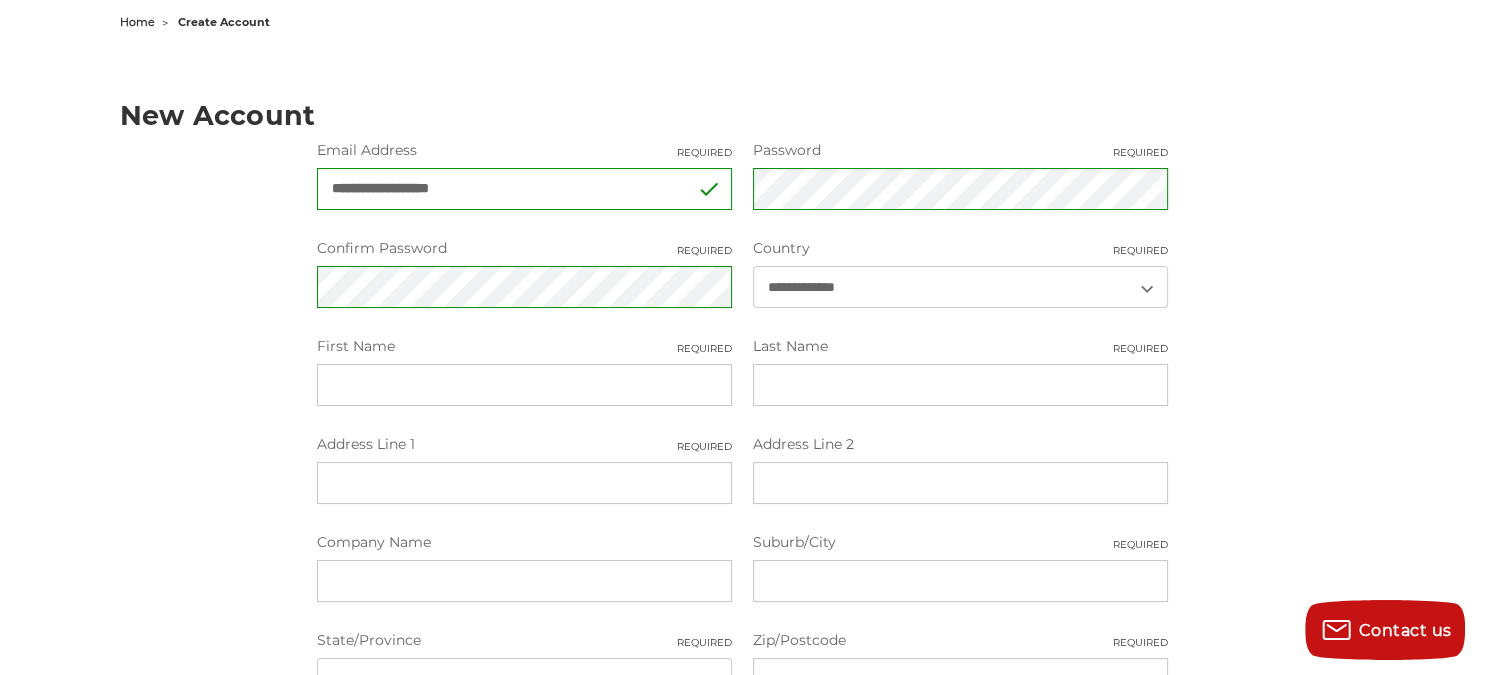 click on "First Name
Required" at bounding box center [524, 385] 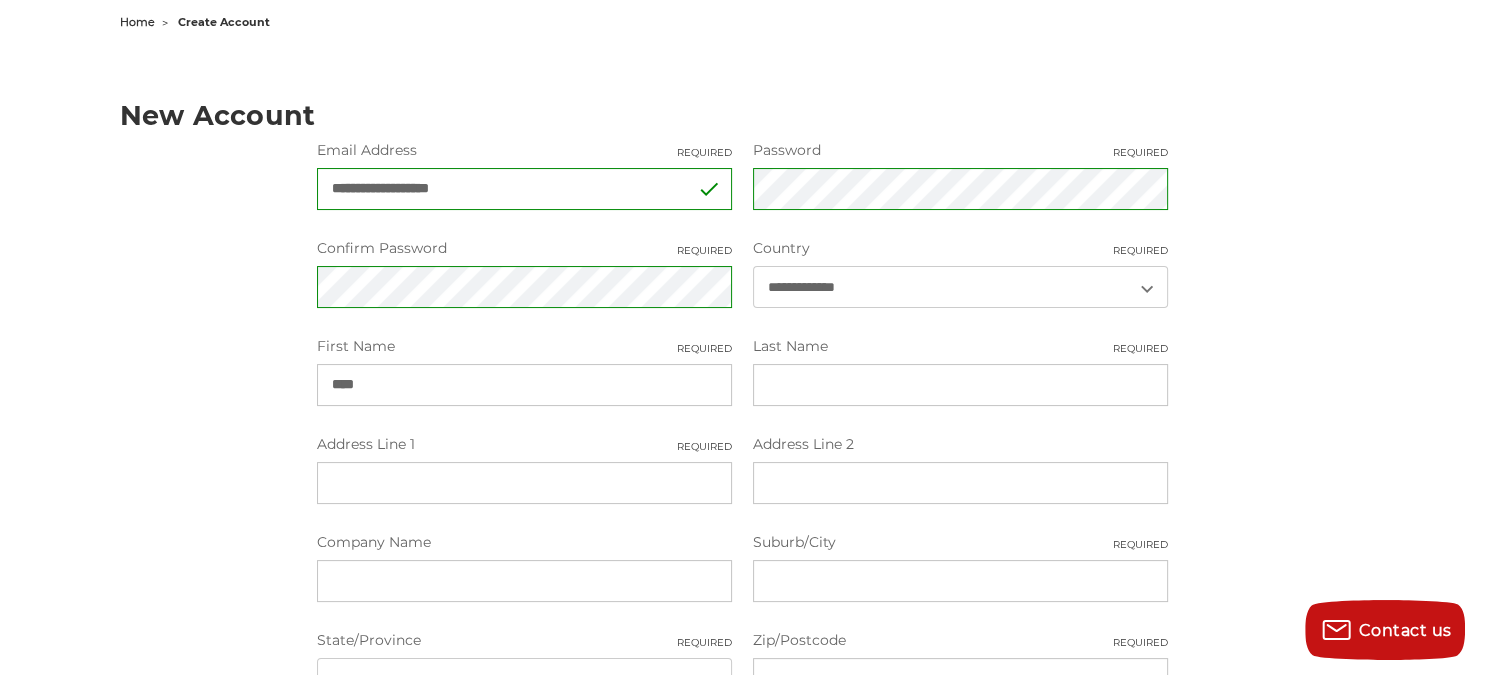 type on "*******" 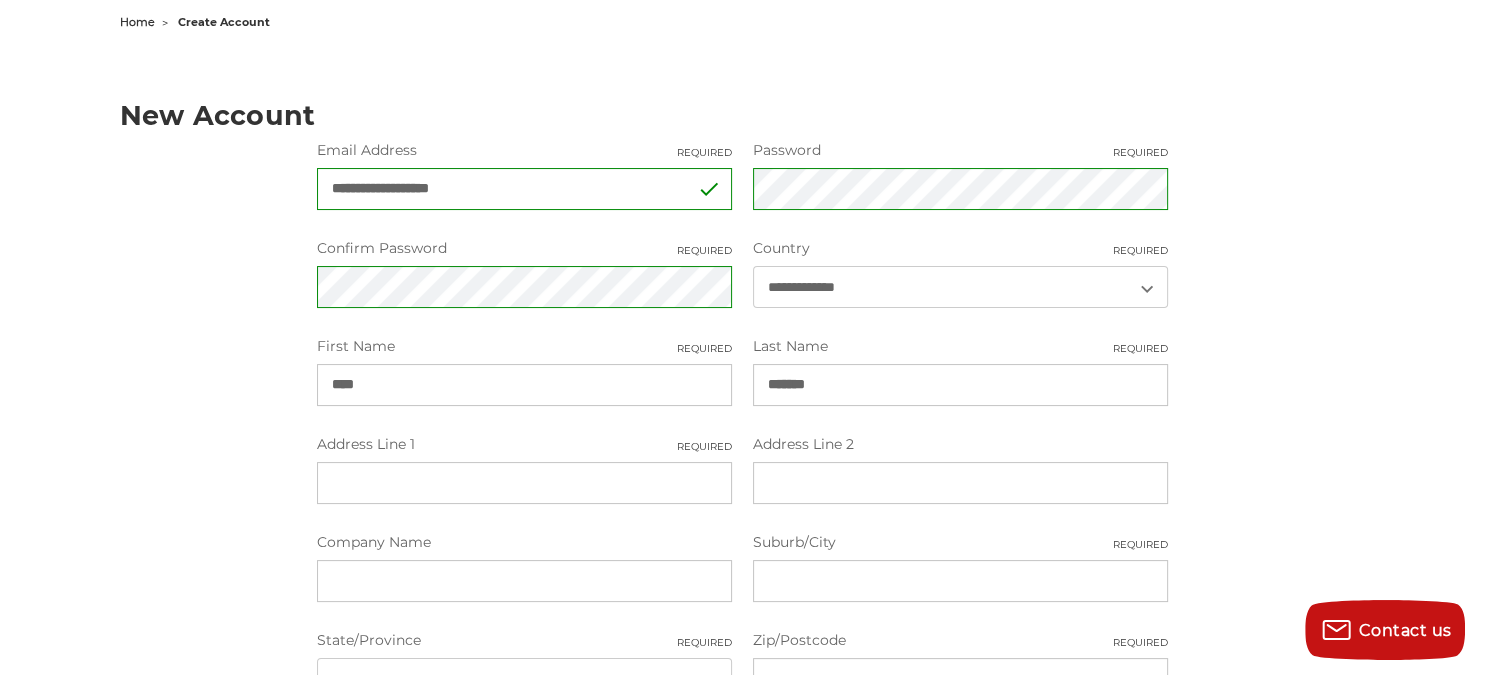type on "**********" 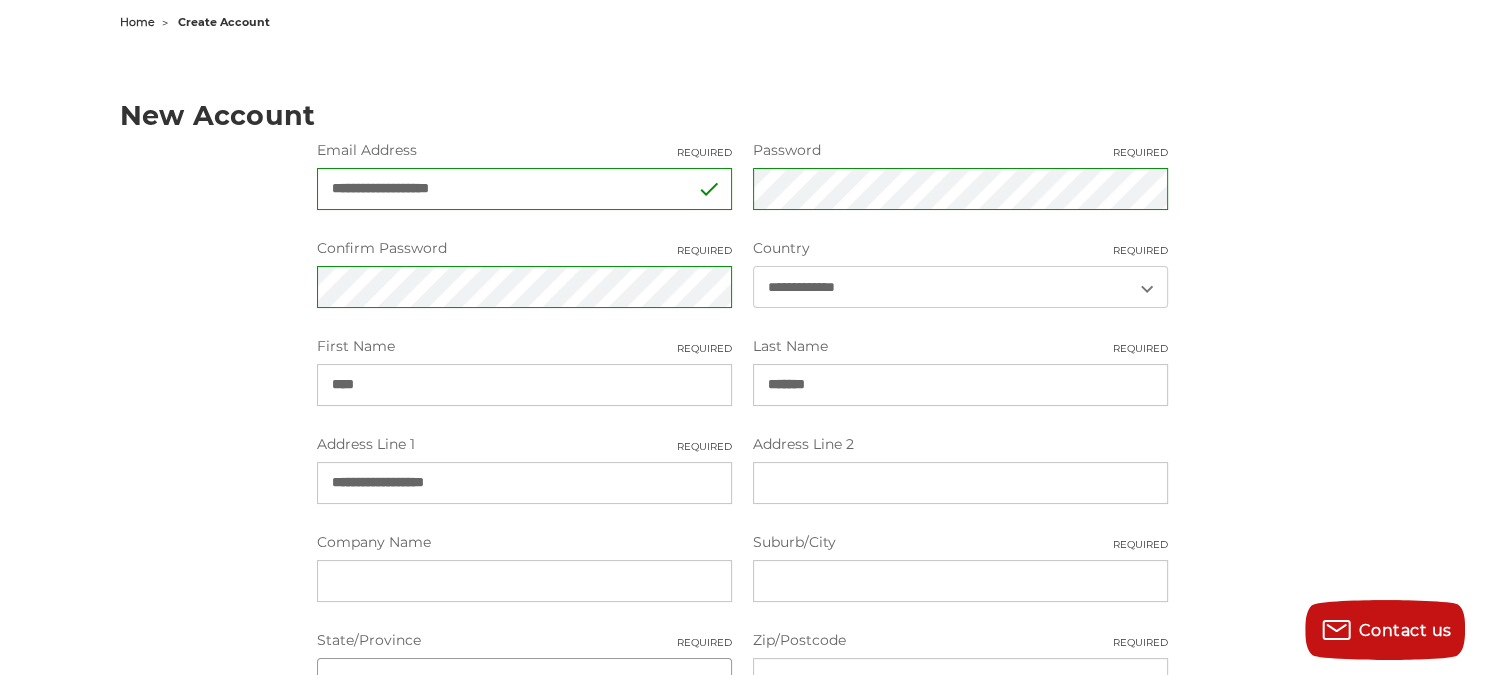 select on "**********" 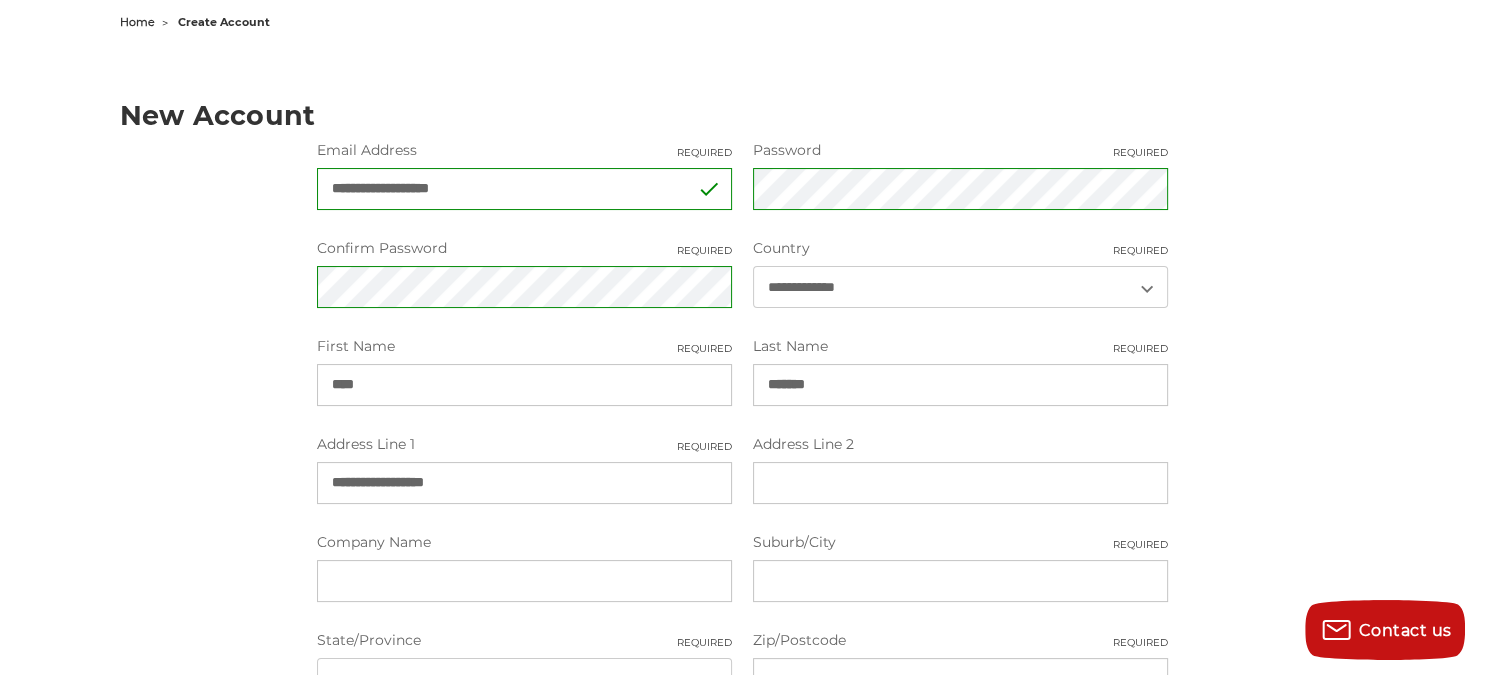 type on "*****" 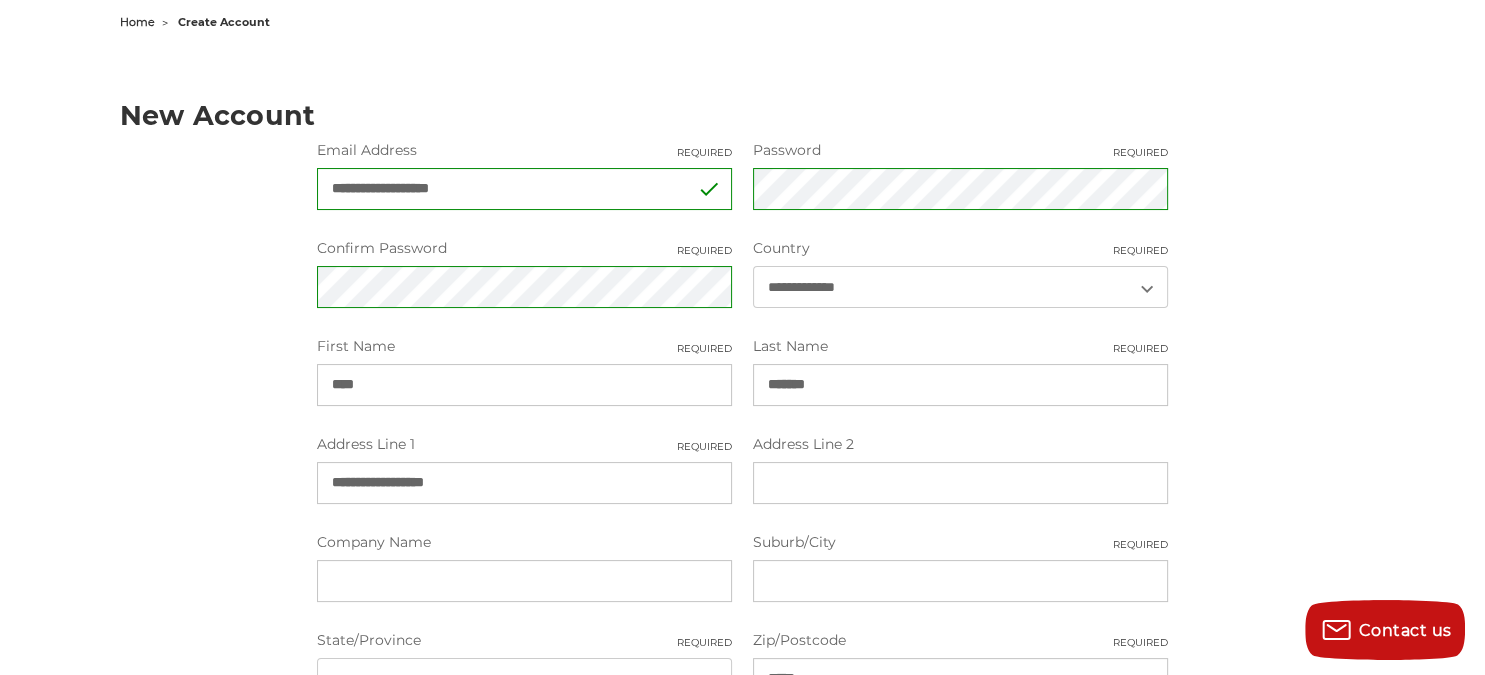 type on "**********" 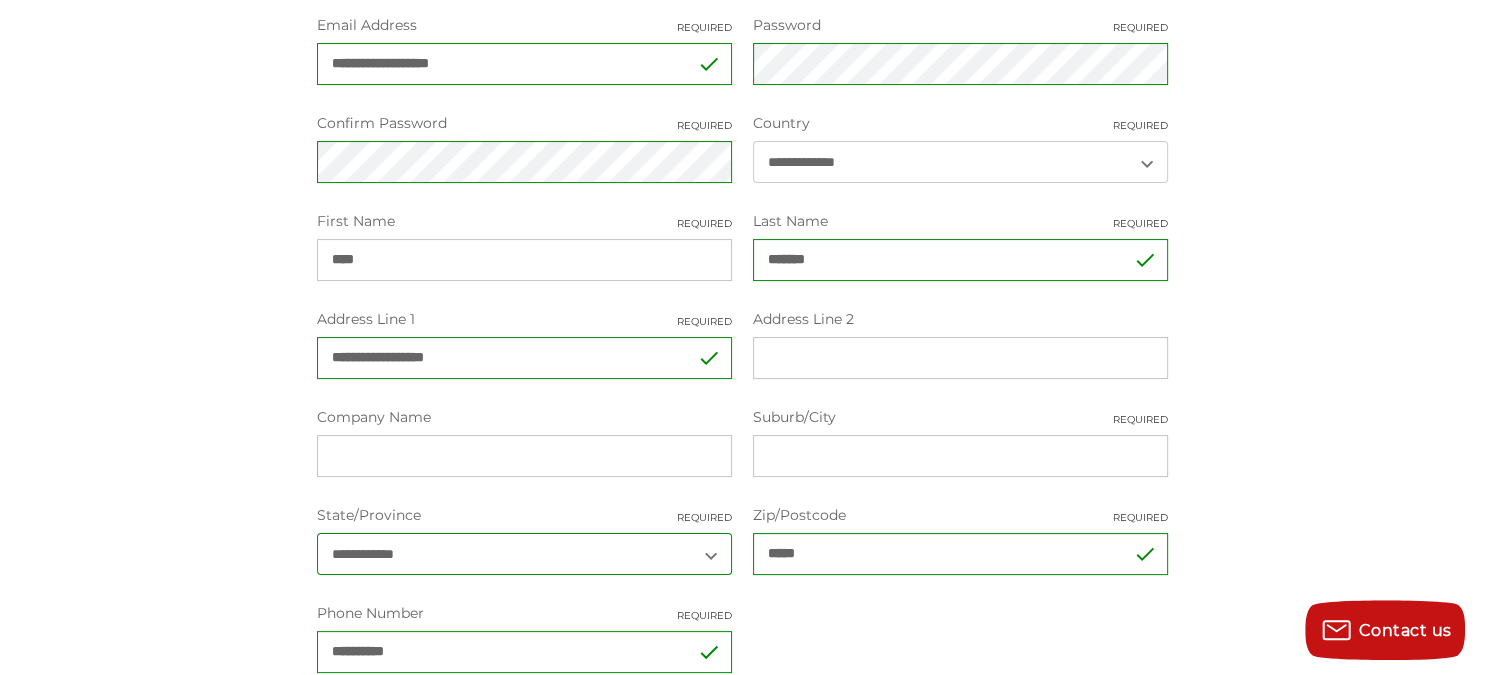scroll, scrollTop: 422, scrollLeft: 0, axis: vertical 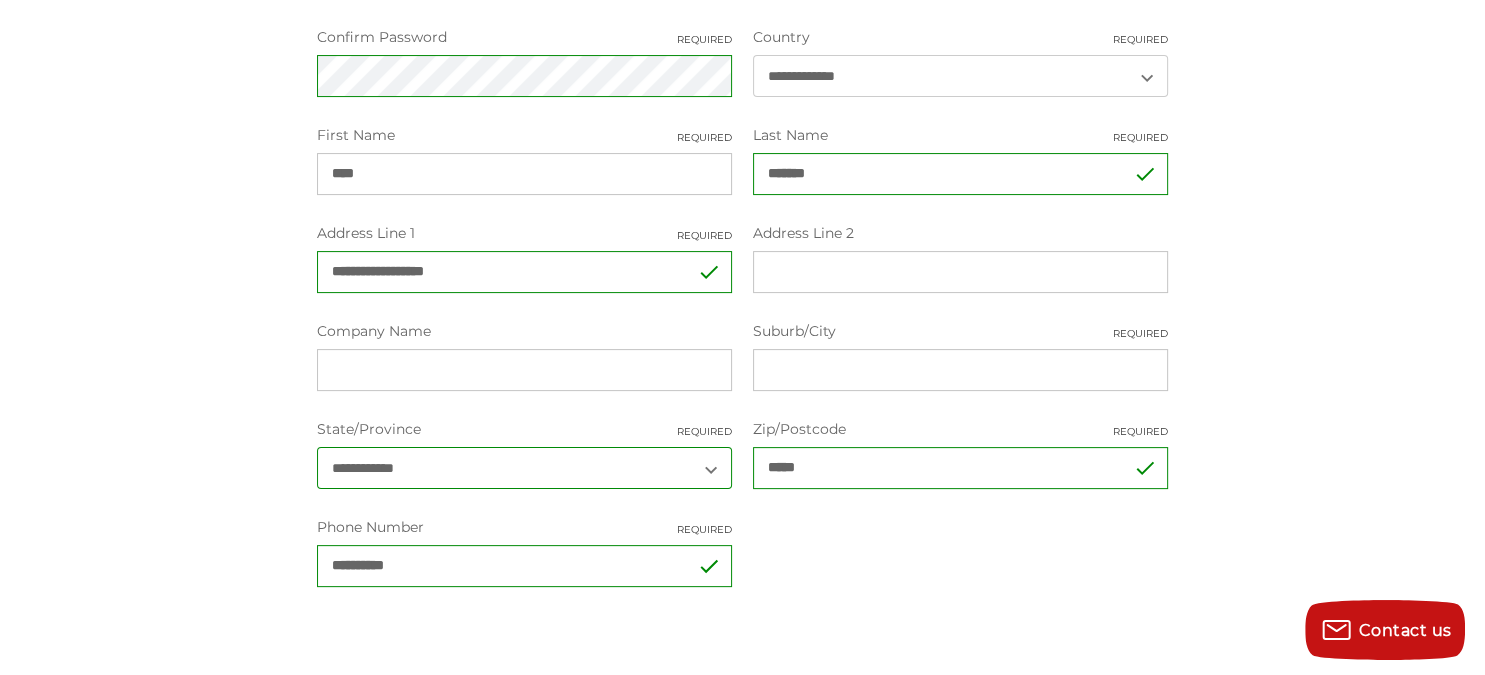 click on "Suburb/City
Required" at bounding box center [960, 370] 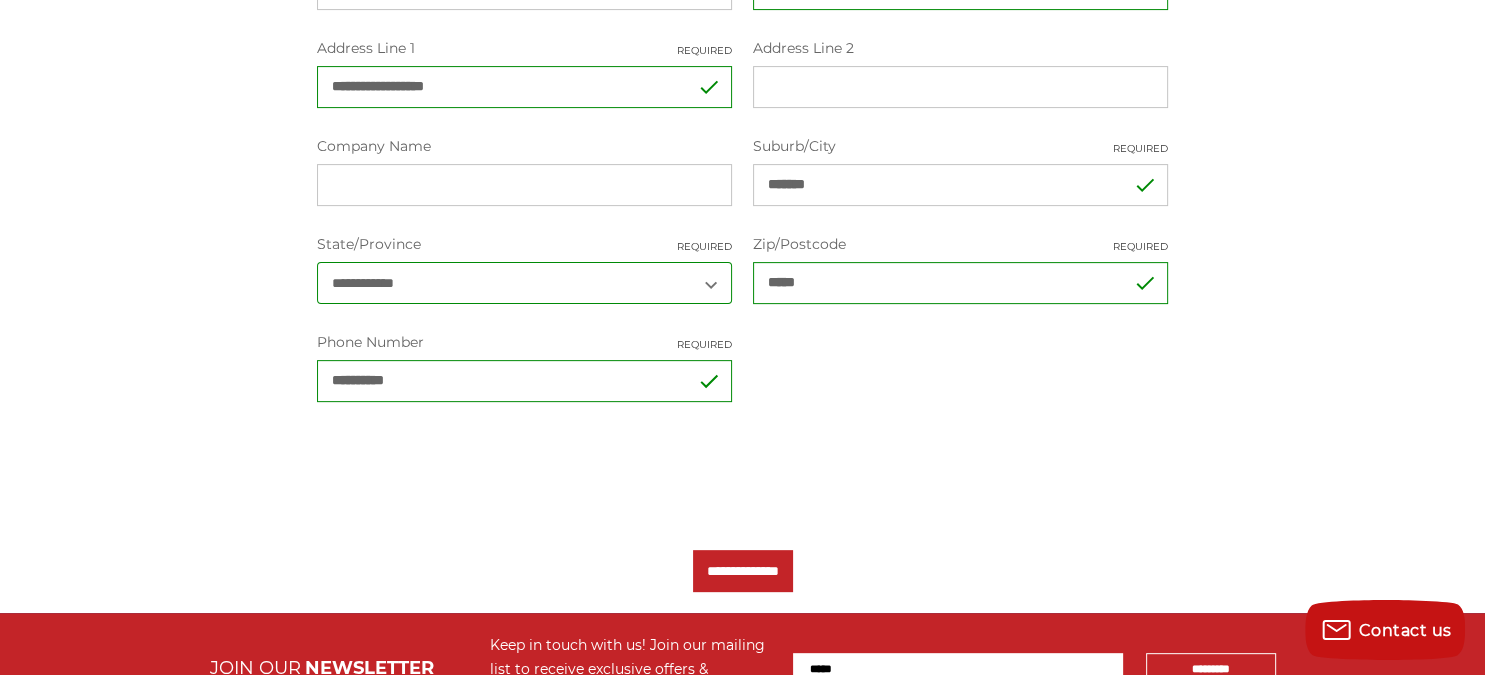 scroll, scrollTop: 633, scrollLeft: 0, axis: vertical 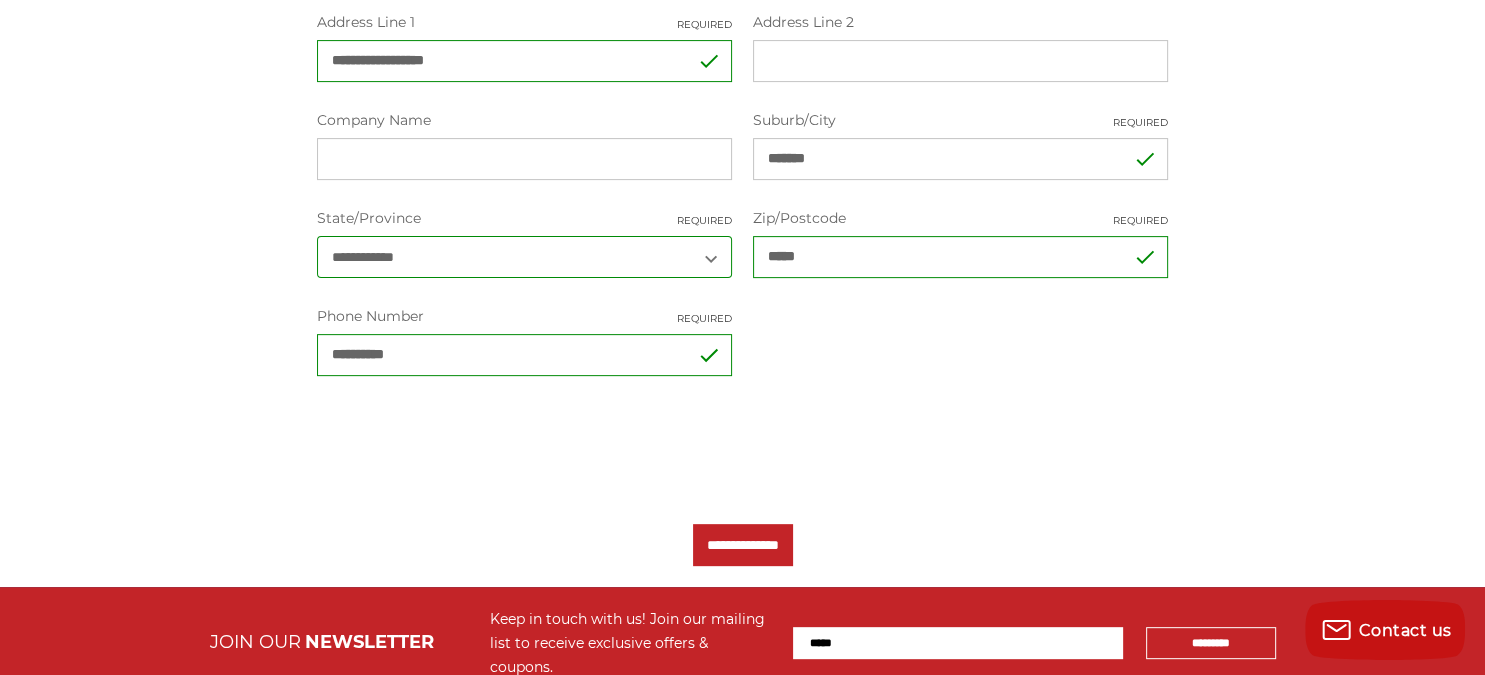 type on "*******" 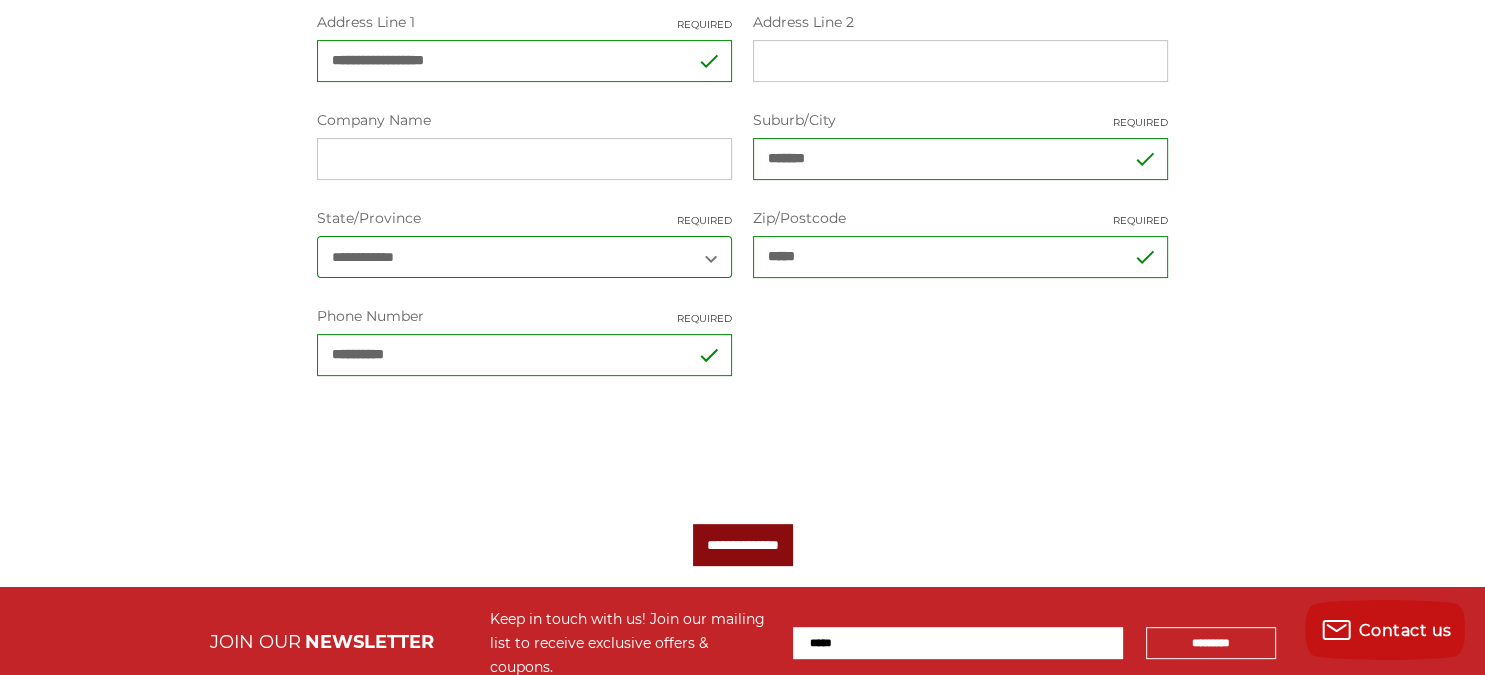 click on "**********" at bounding box center (743, 545) 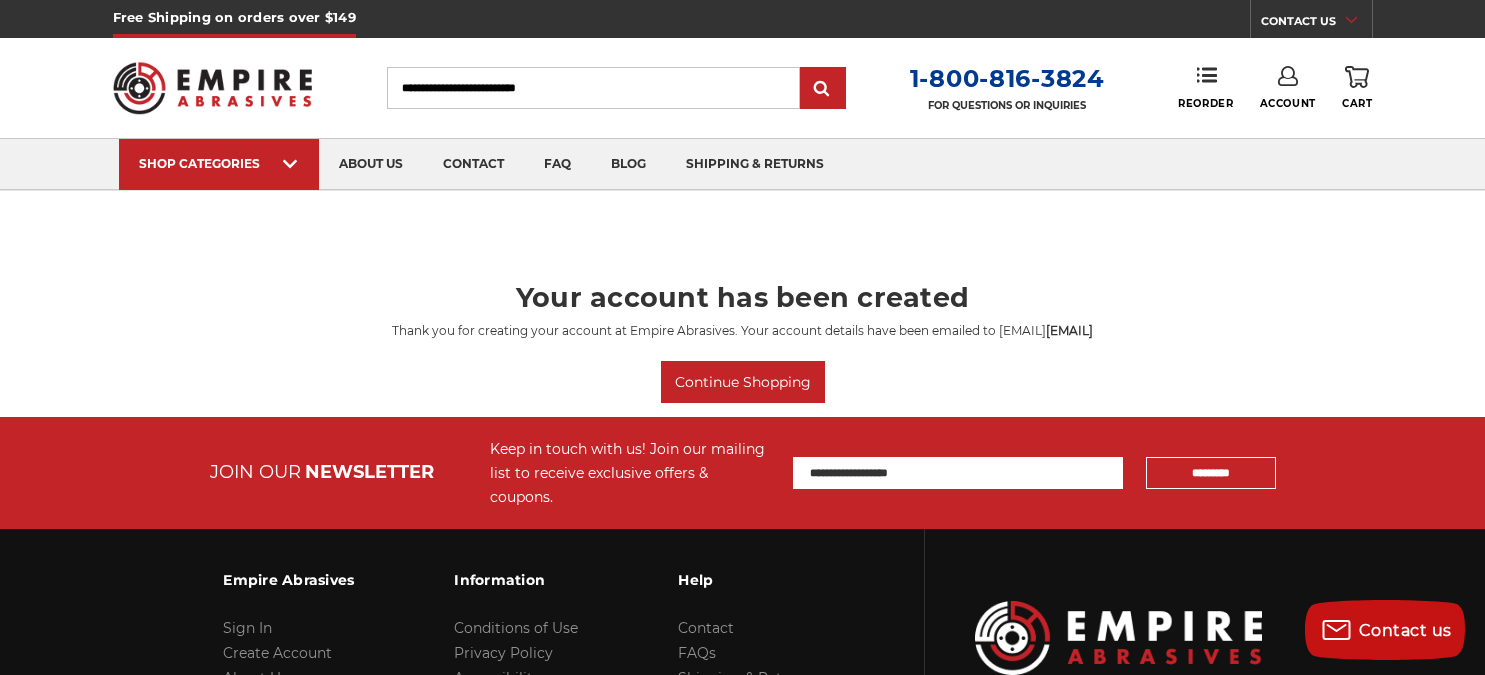 scroll, scrollTop: 0, scrollLeft: 0, axis: both 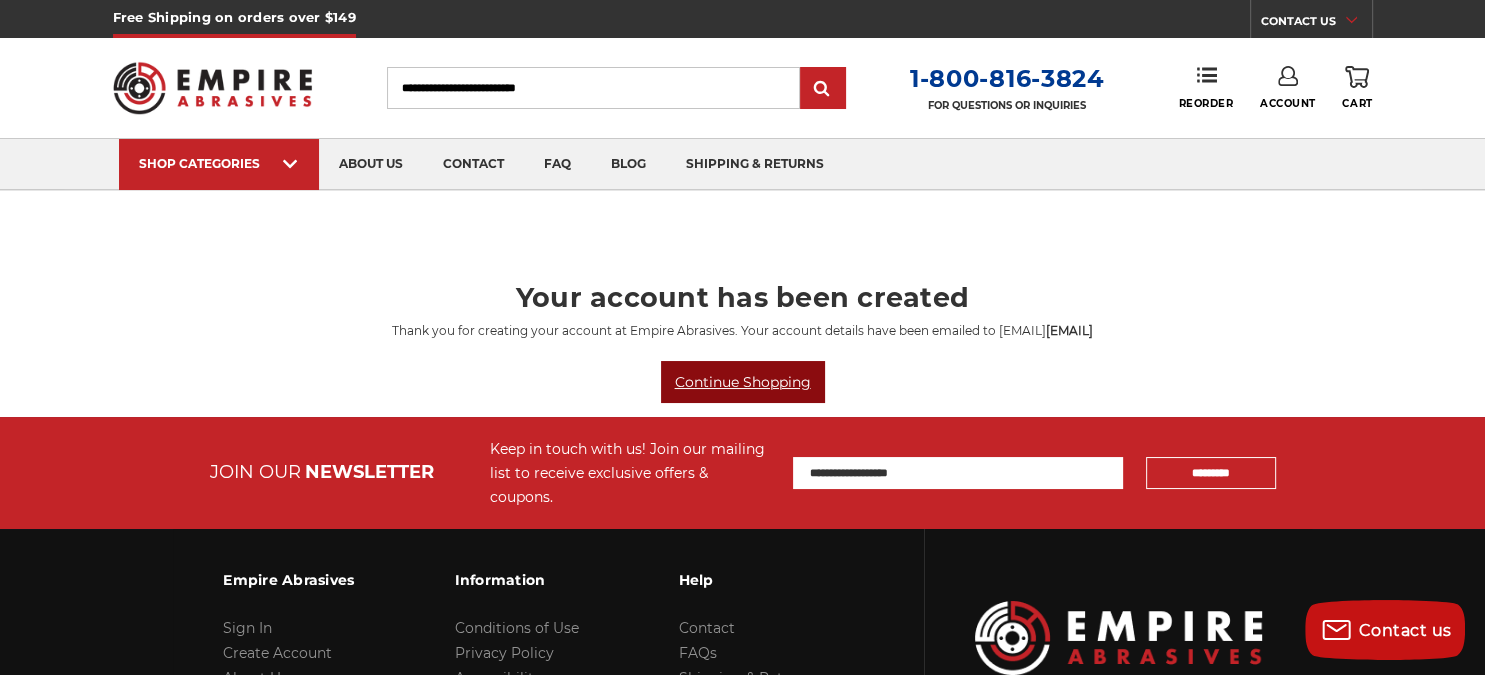 click on "Continue Shopping" at bounding box center [743, 382] 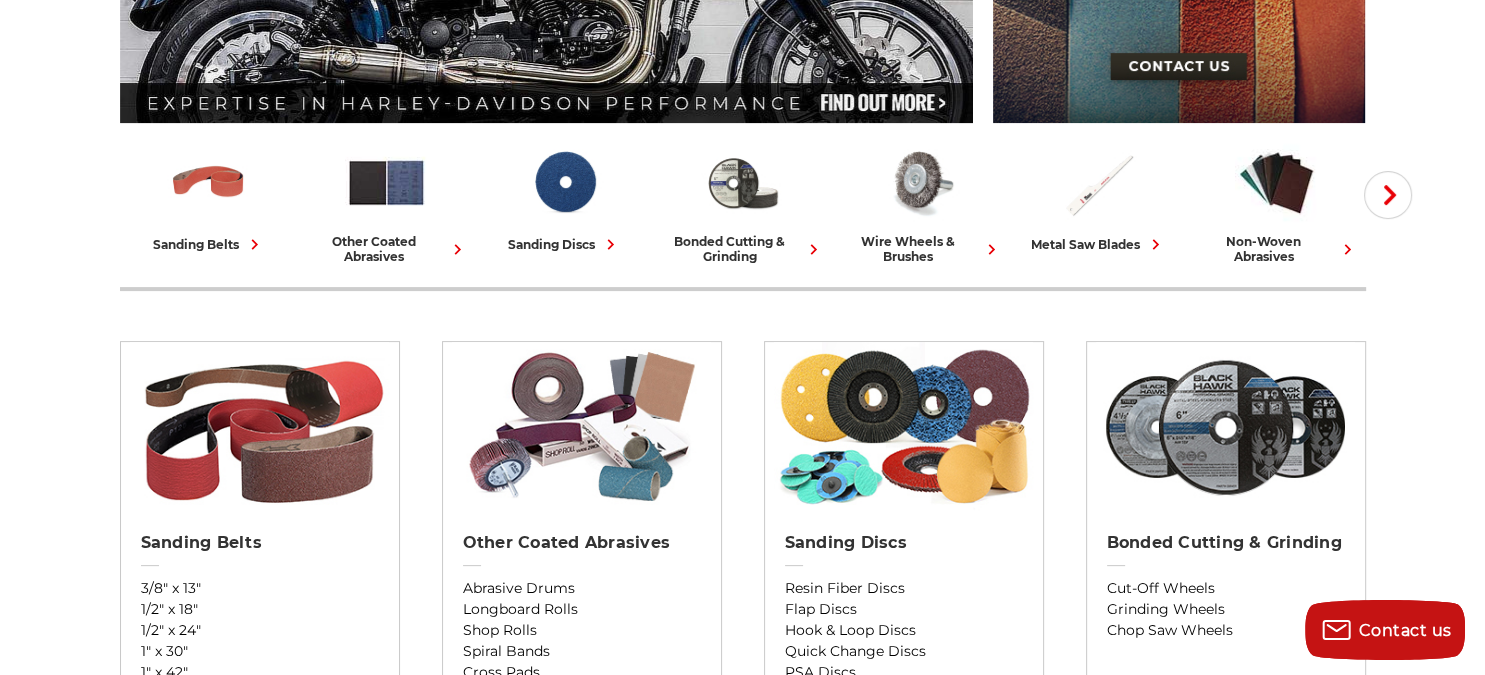 scroll, scrollTop: 422, scrollLeft: 0, axis: vertical 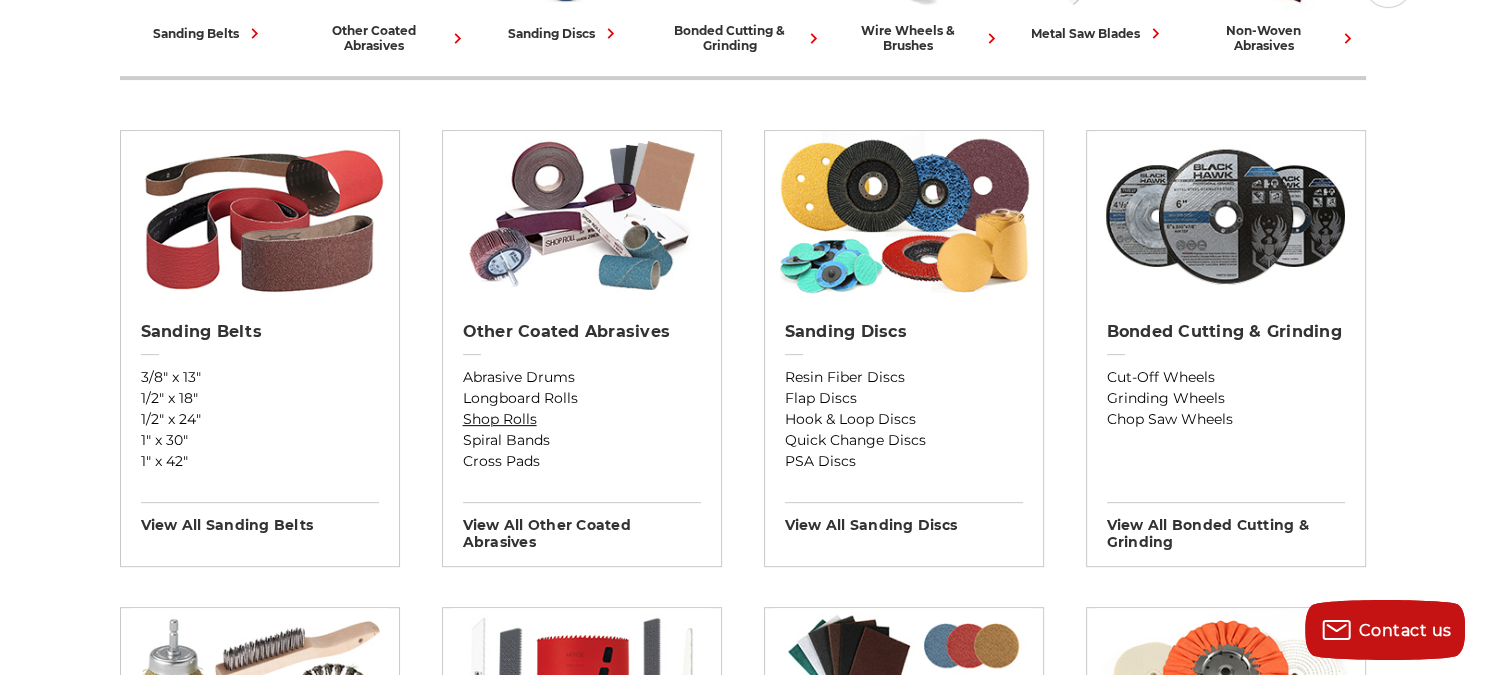 click on "Shop Rolls" at bounding box center [582, 419] 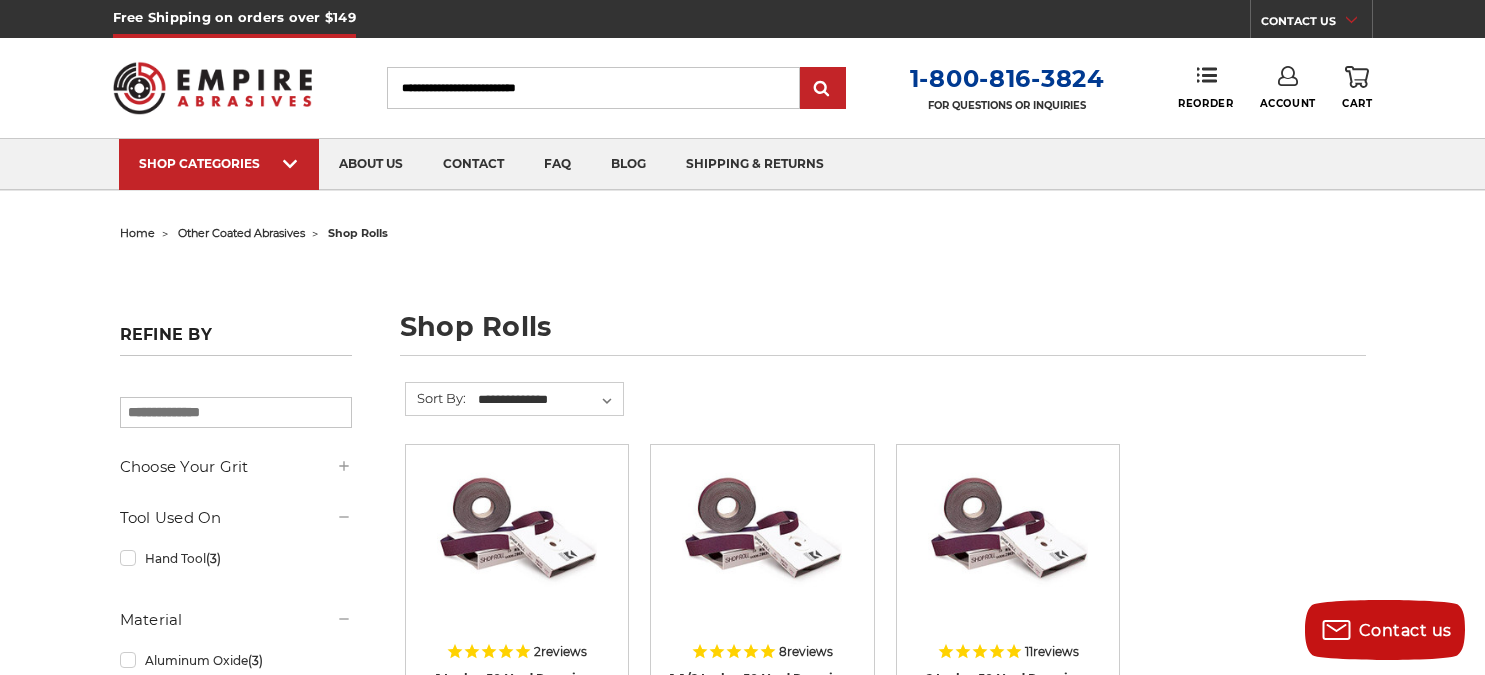 scroll, scrollTop: 0, scrollLeft: 0, axis: both 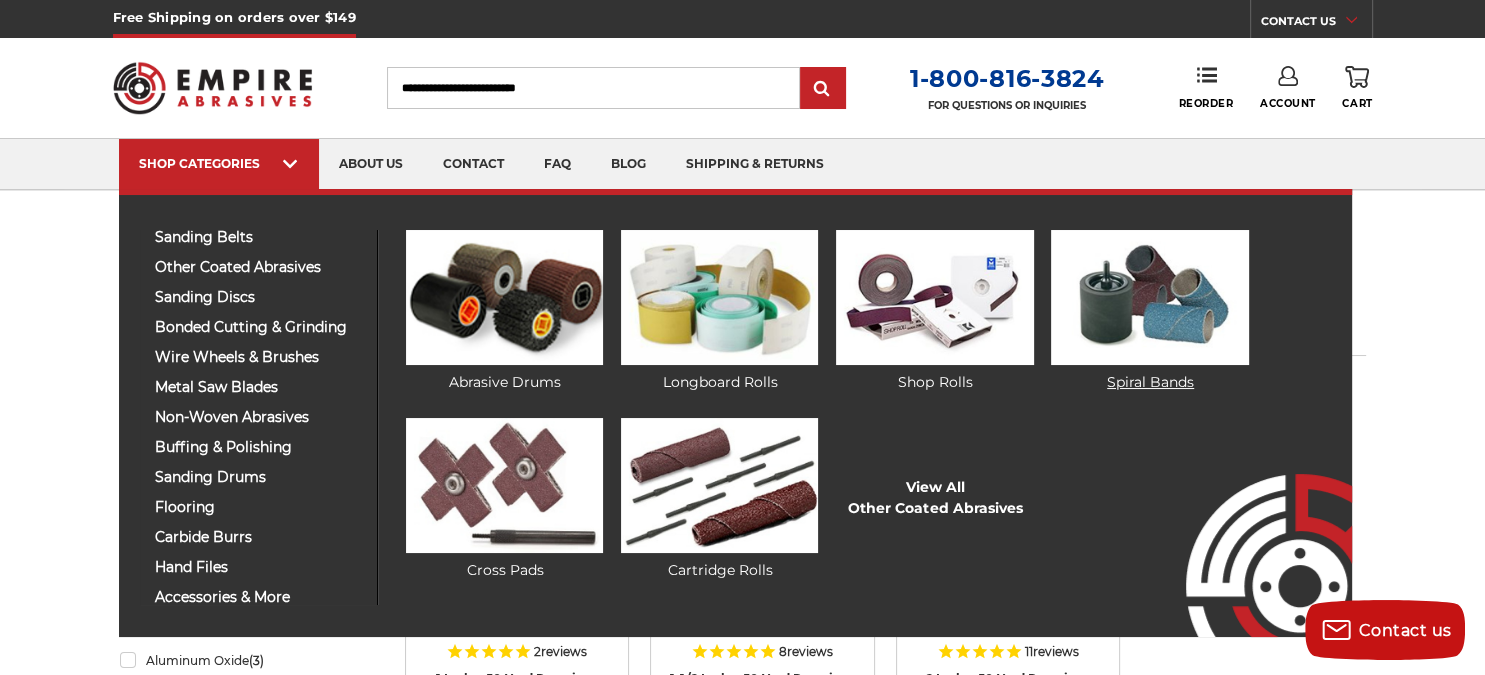 click at bounding box center (1149, 297) 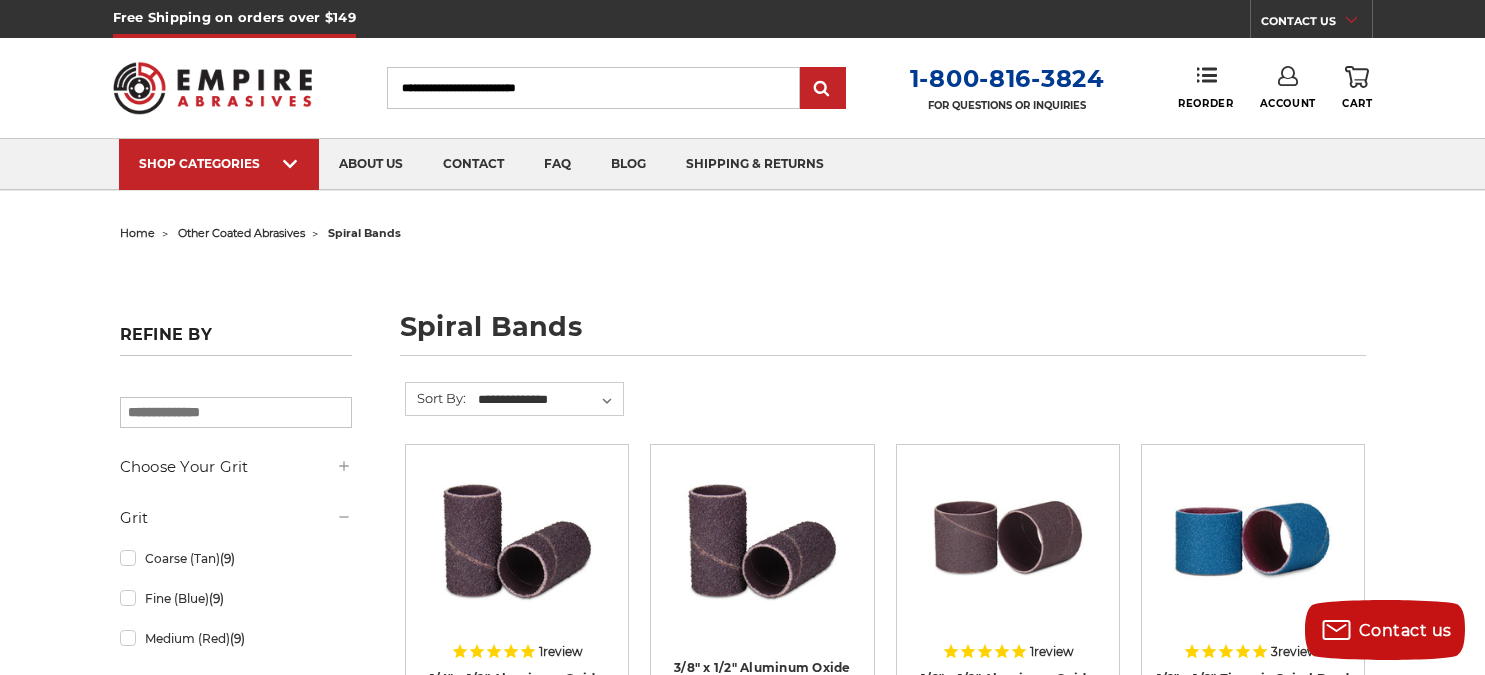 scroll, scrollTop: 0, scrollLeft: 0, axis: both 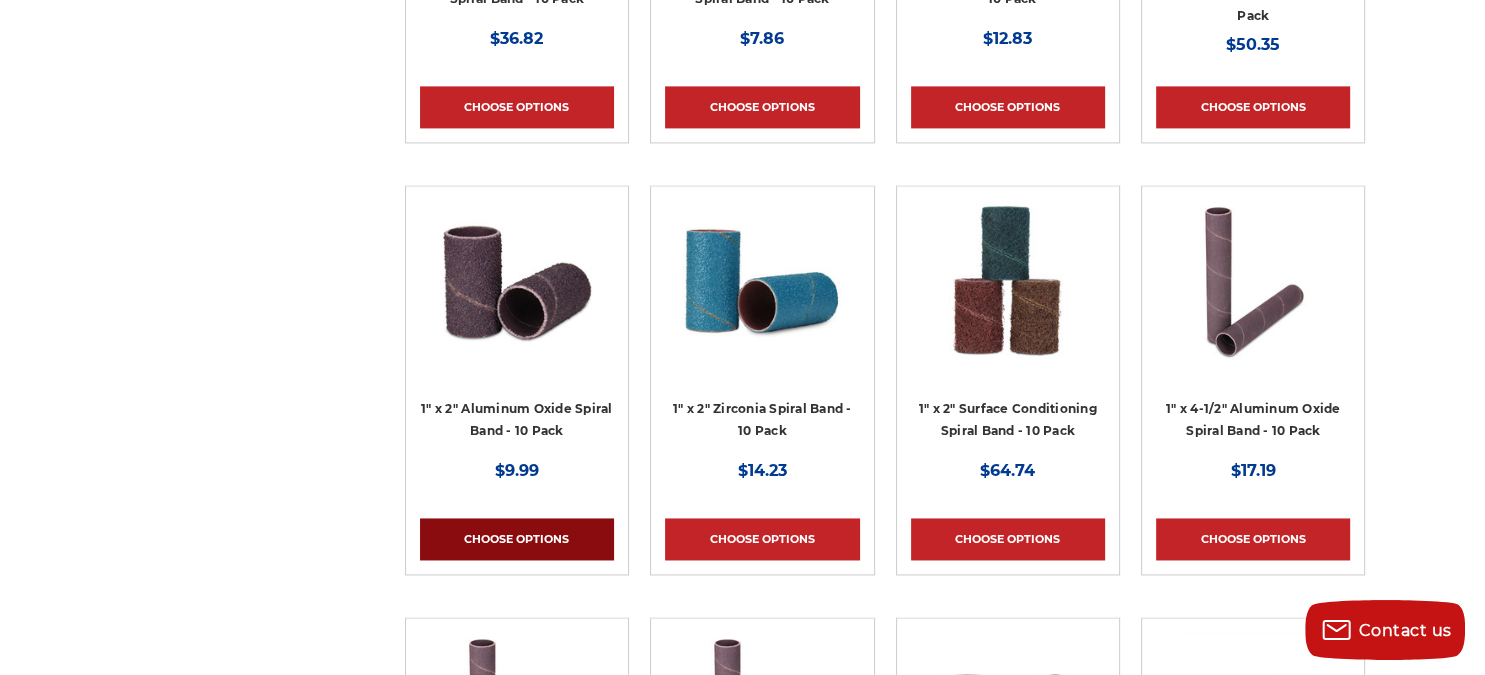 click on "Choose Options" at bounding box center [517, 539] 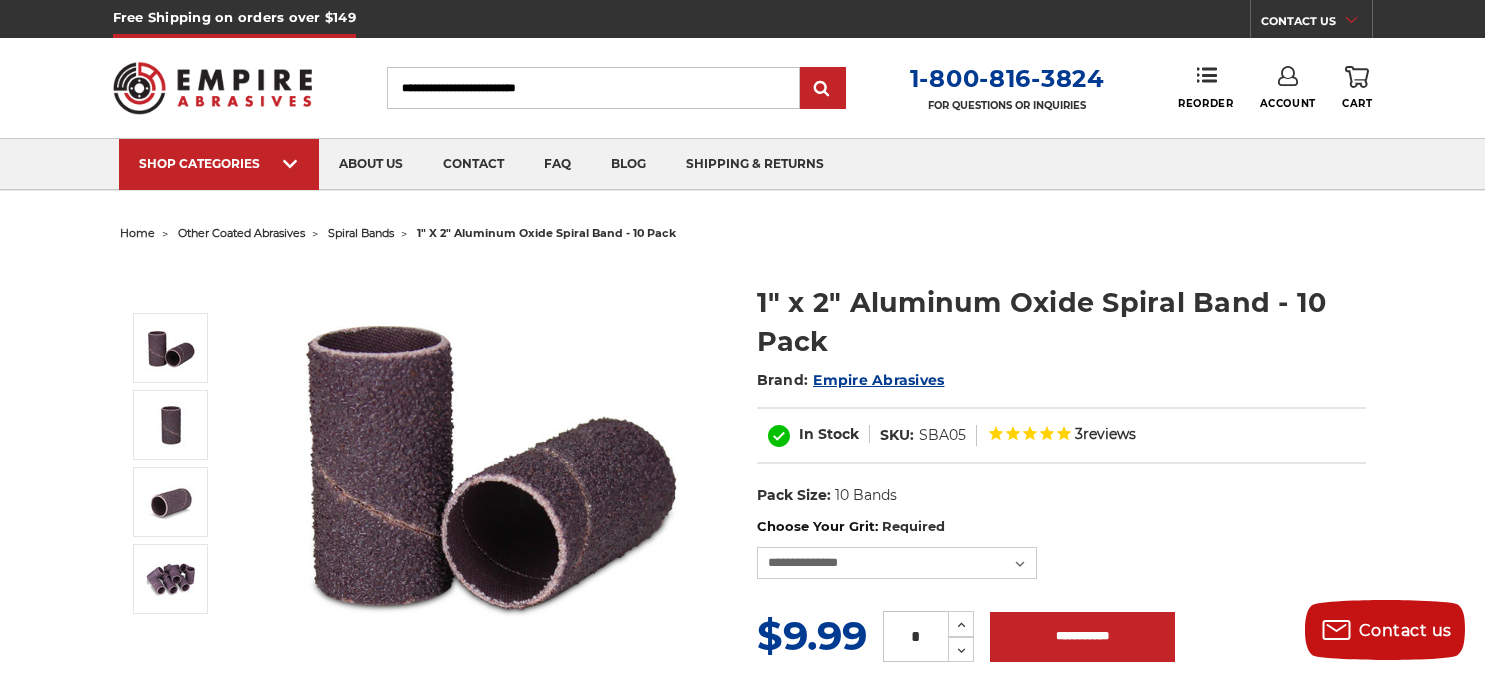 scroll, scrollTop: 0, scrollLeft: 0, axis: both 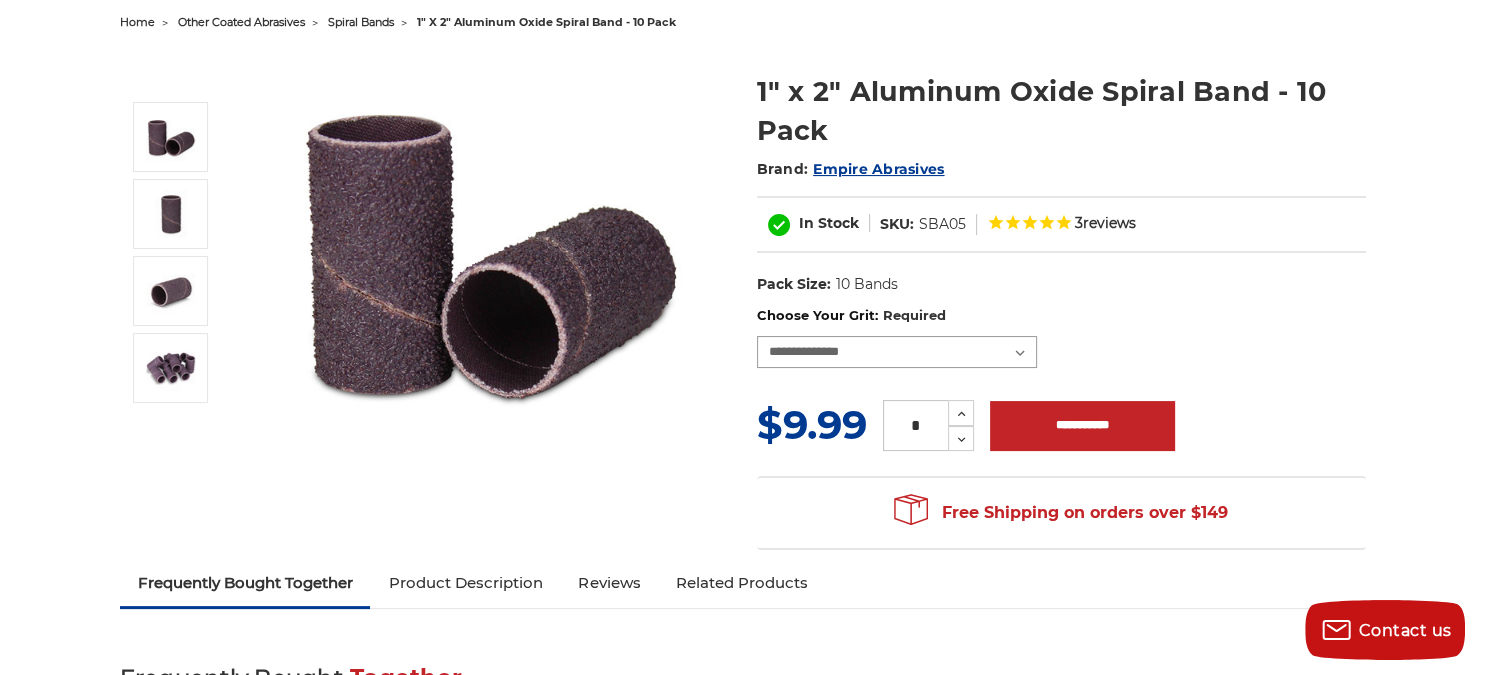 click on "**********" at bounding box center (897, 352) 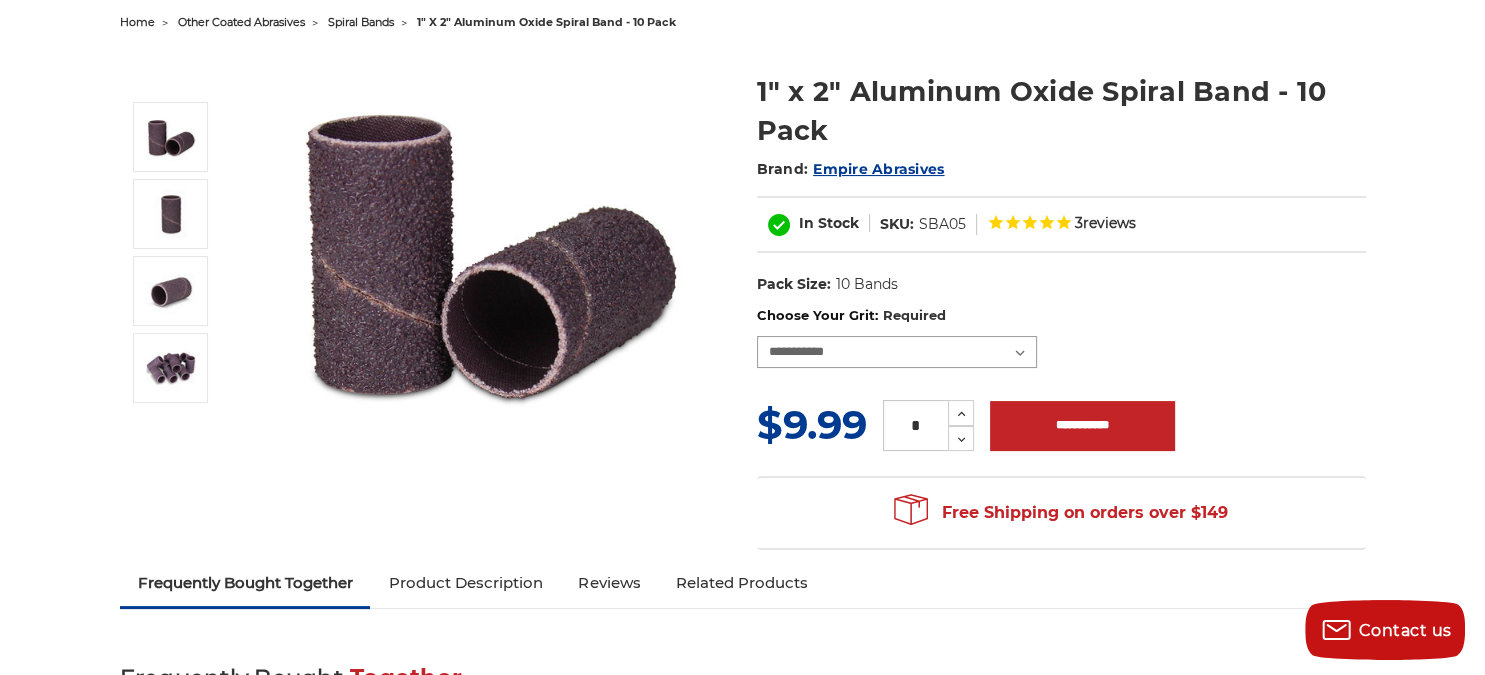 click on "**********" at bounding box center (0, 0) 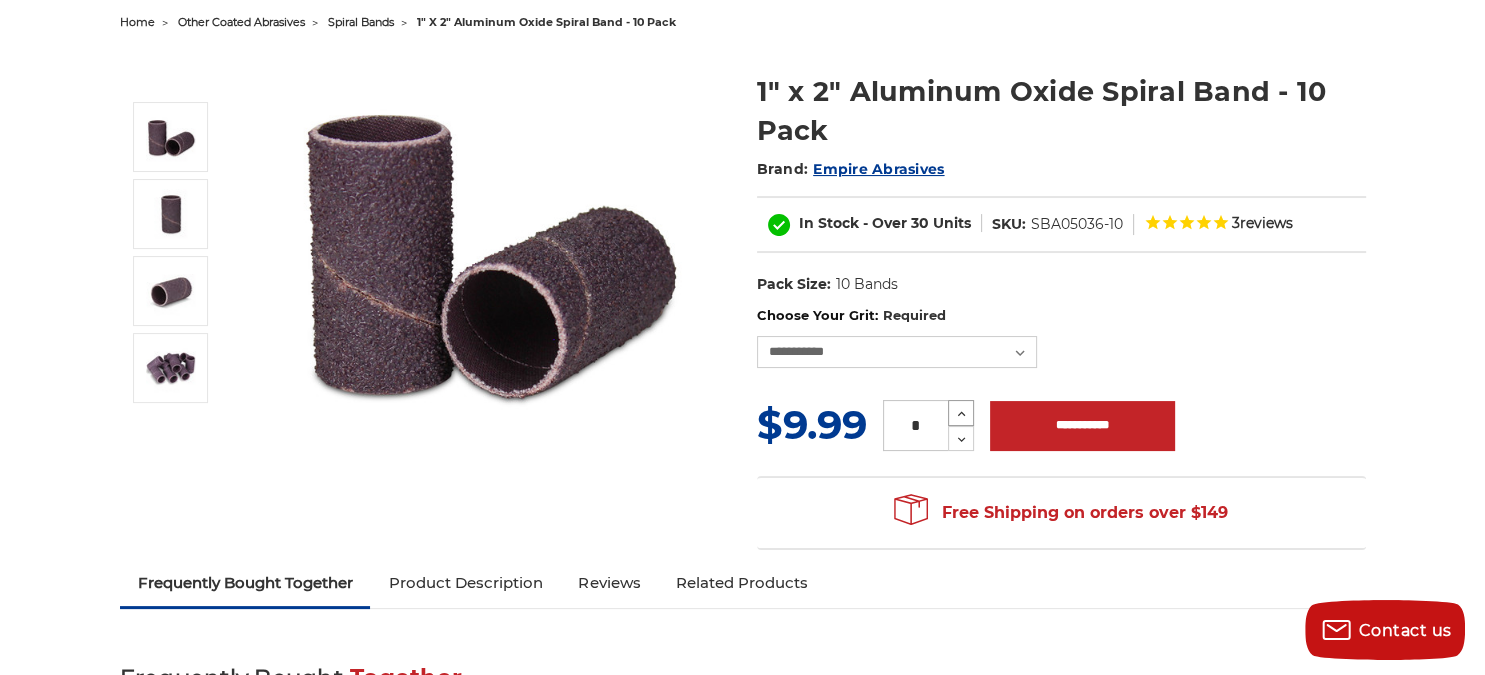 click 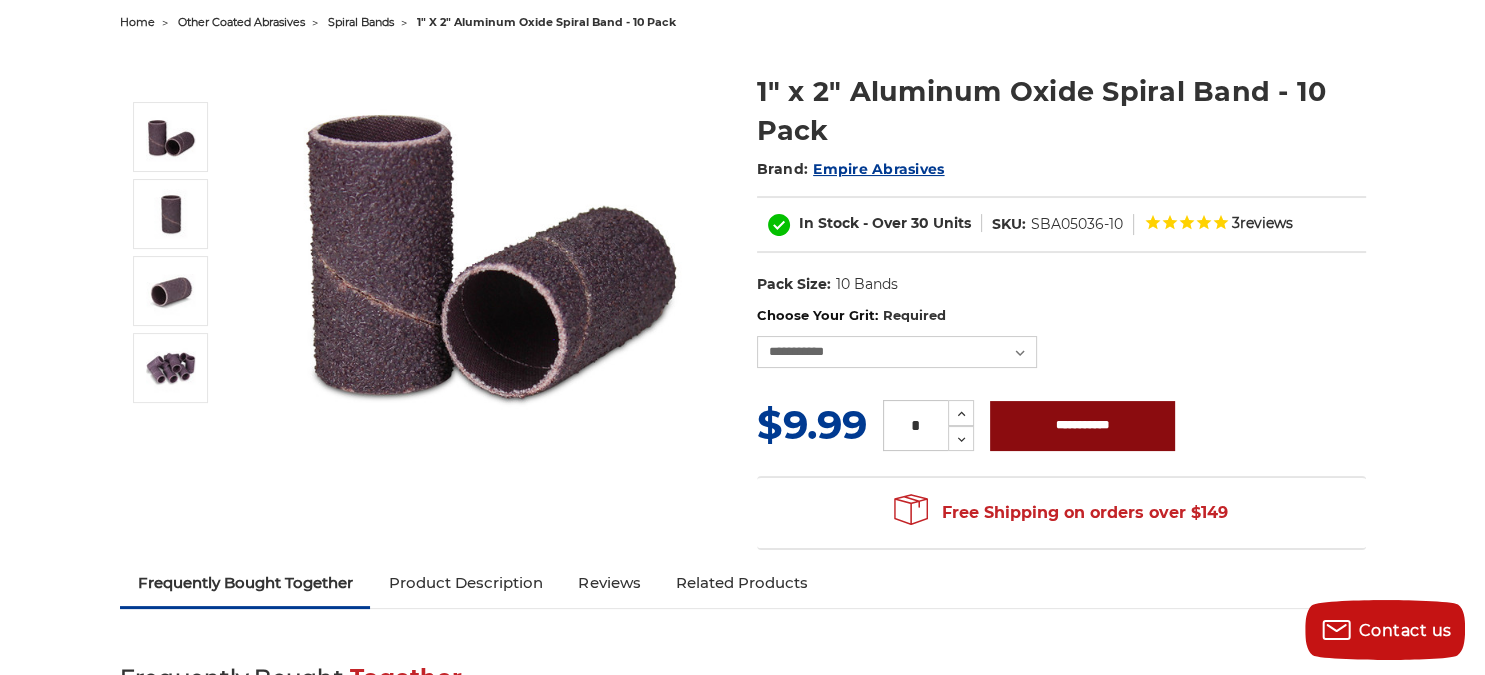 click on "**********" at bounding box center [1082, 426] 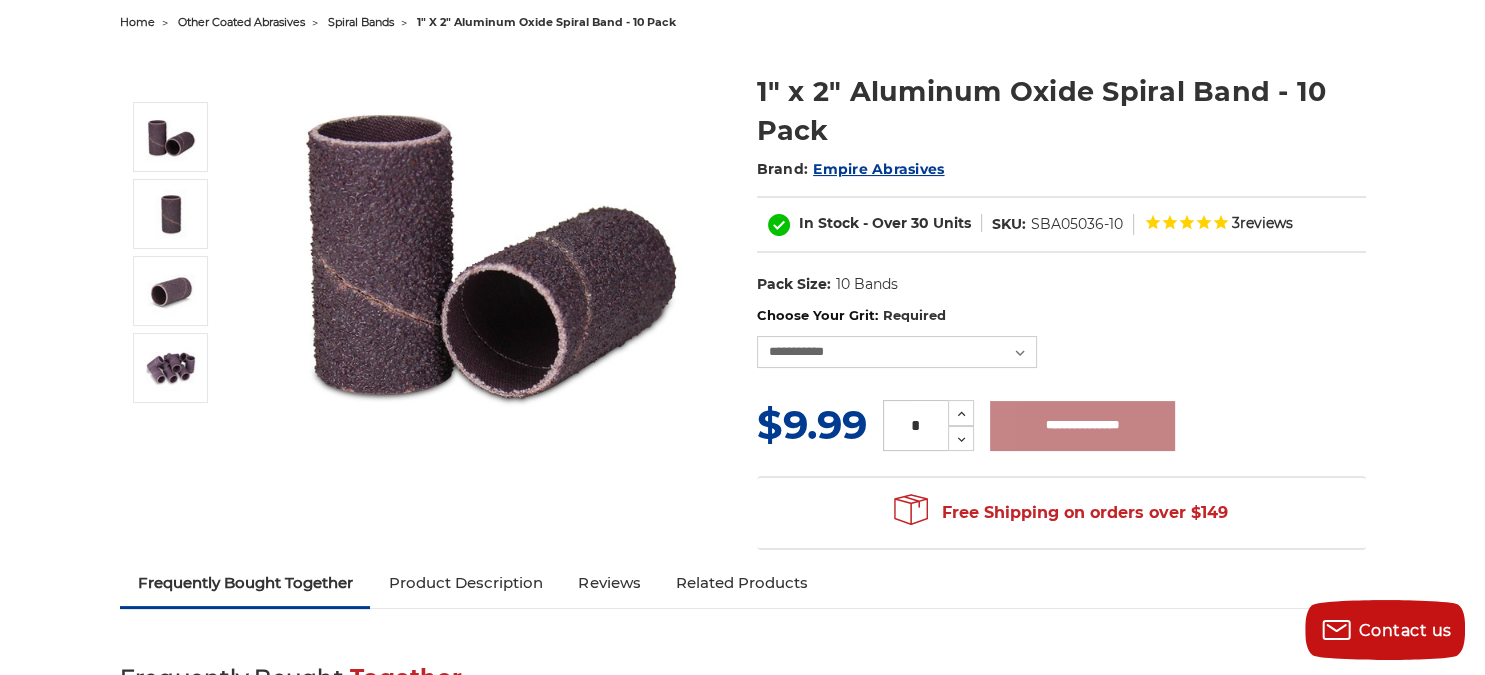 type on "**********" 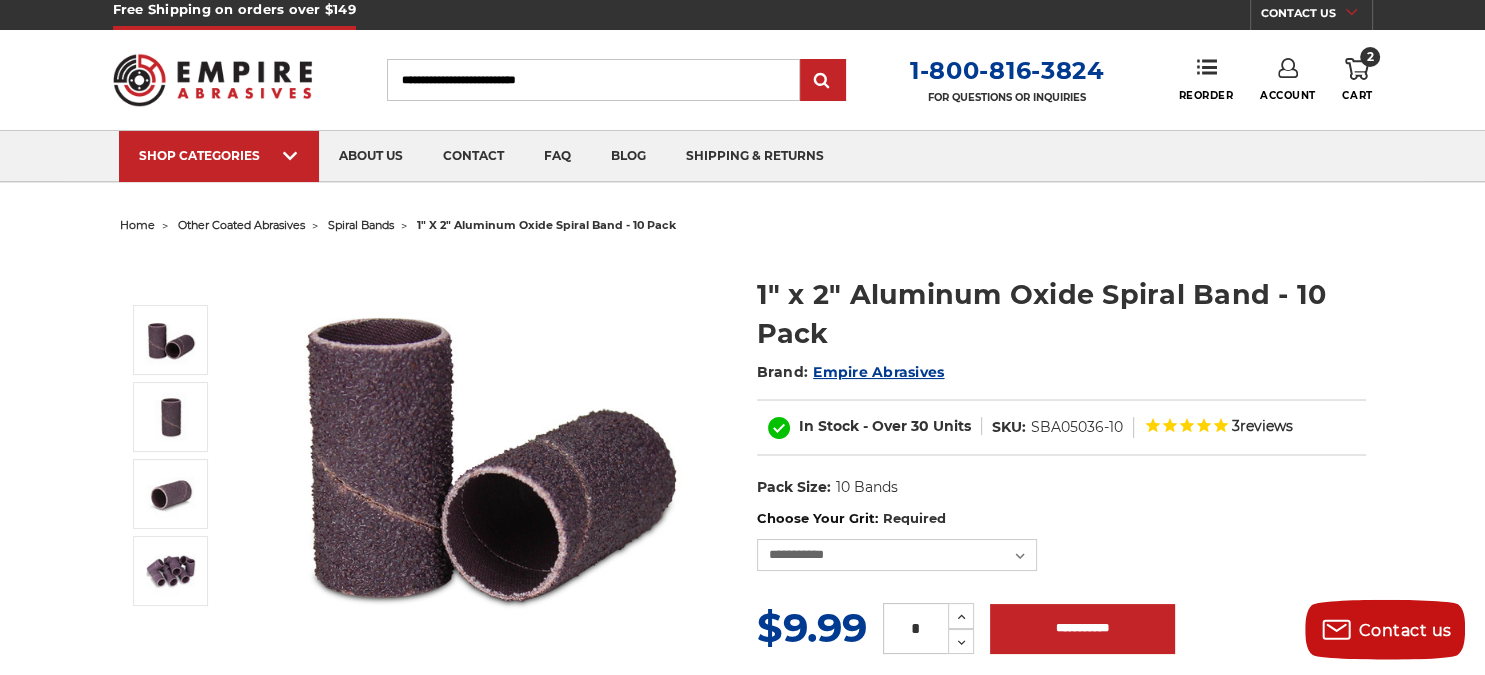 scroll, scrollTop: 0, scrollLeft: 0, axis: both 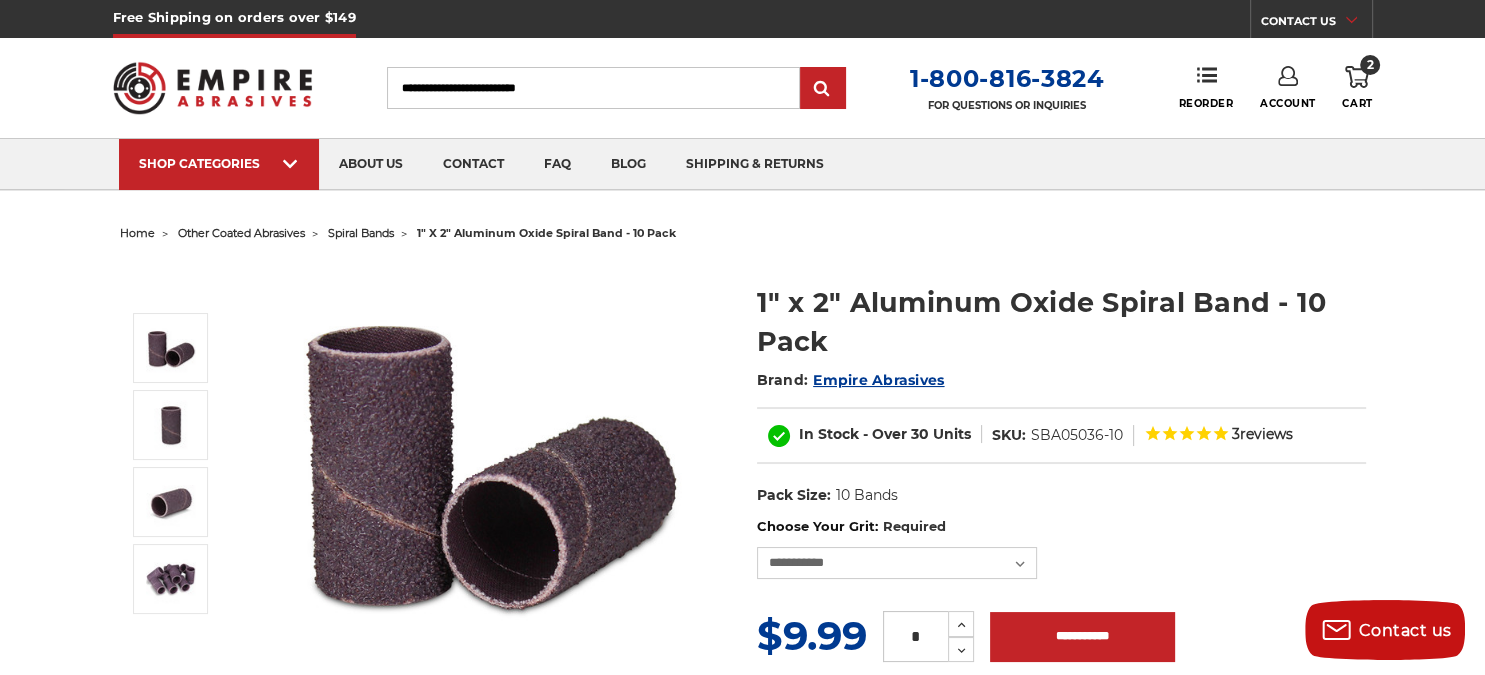 click 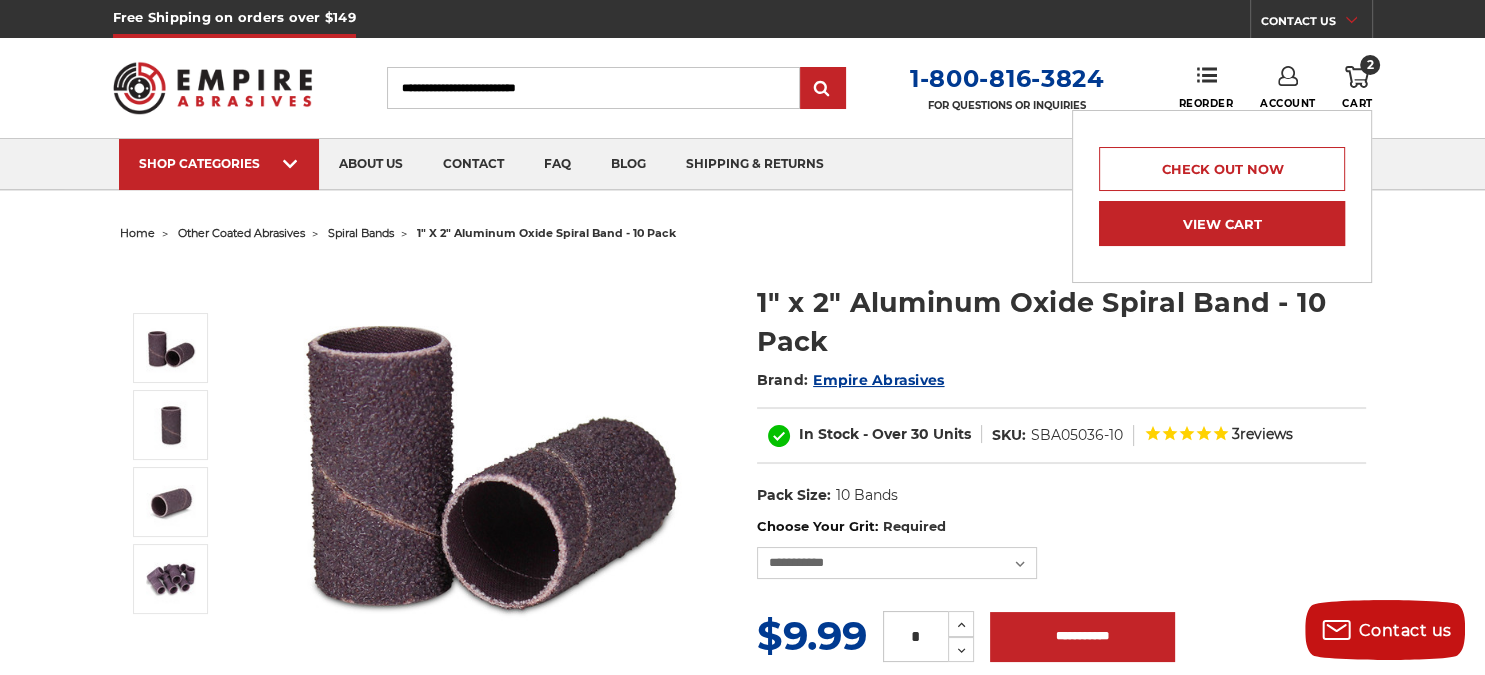 click on "View Cart" at bounding box center [1222, 223] 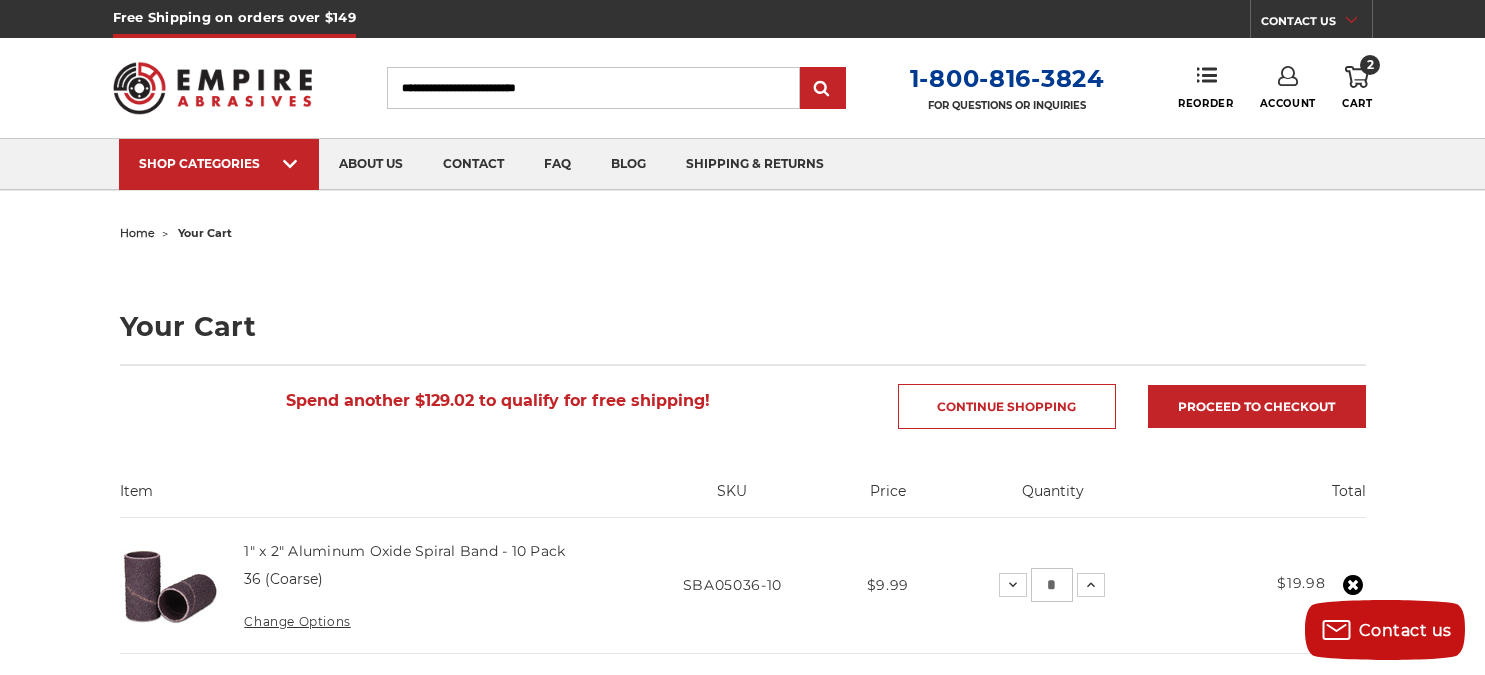 scroll, scrollTop: 211, scrollLeft: 0, axis: vertical 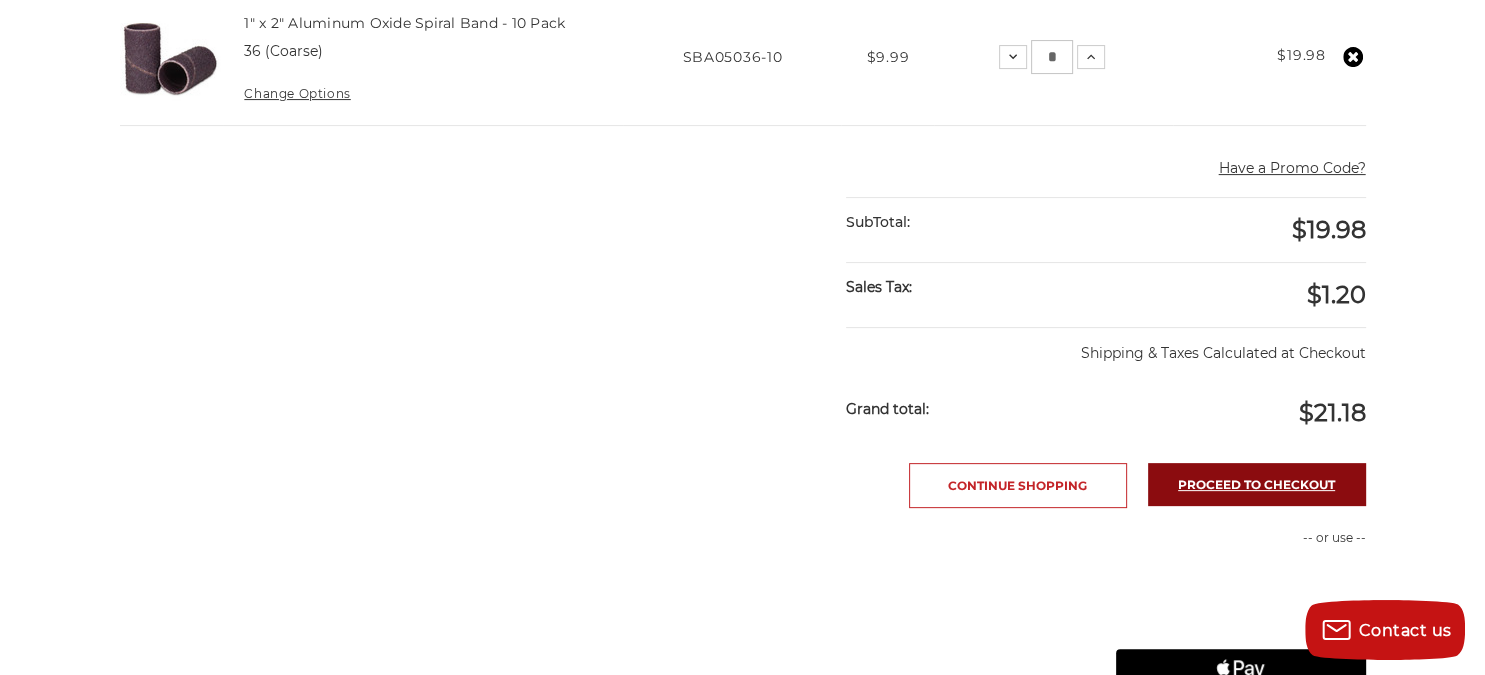click on "Proceed to checkout" at bounding box center (1257, 484) 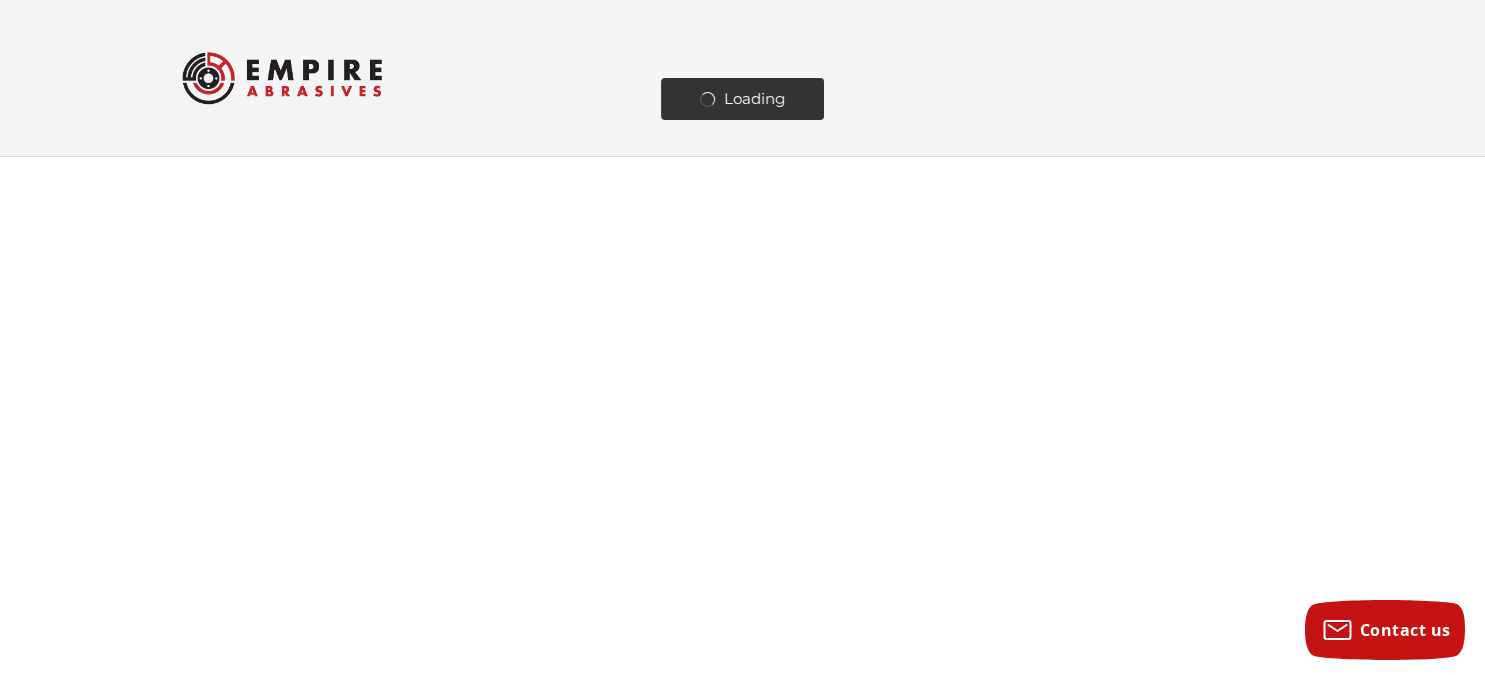 scroll, scrollTop: 0, scrollLeft: 0, axis: both 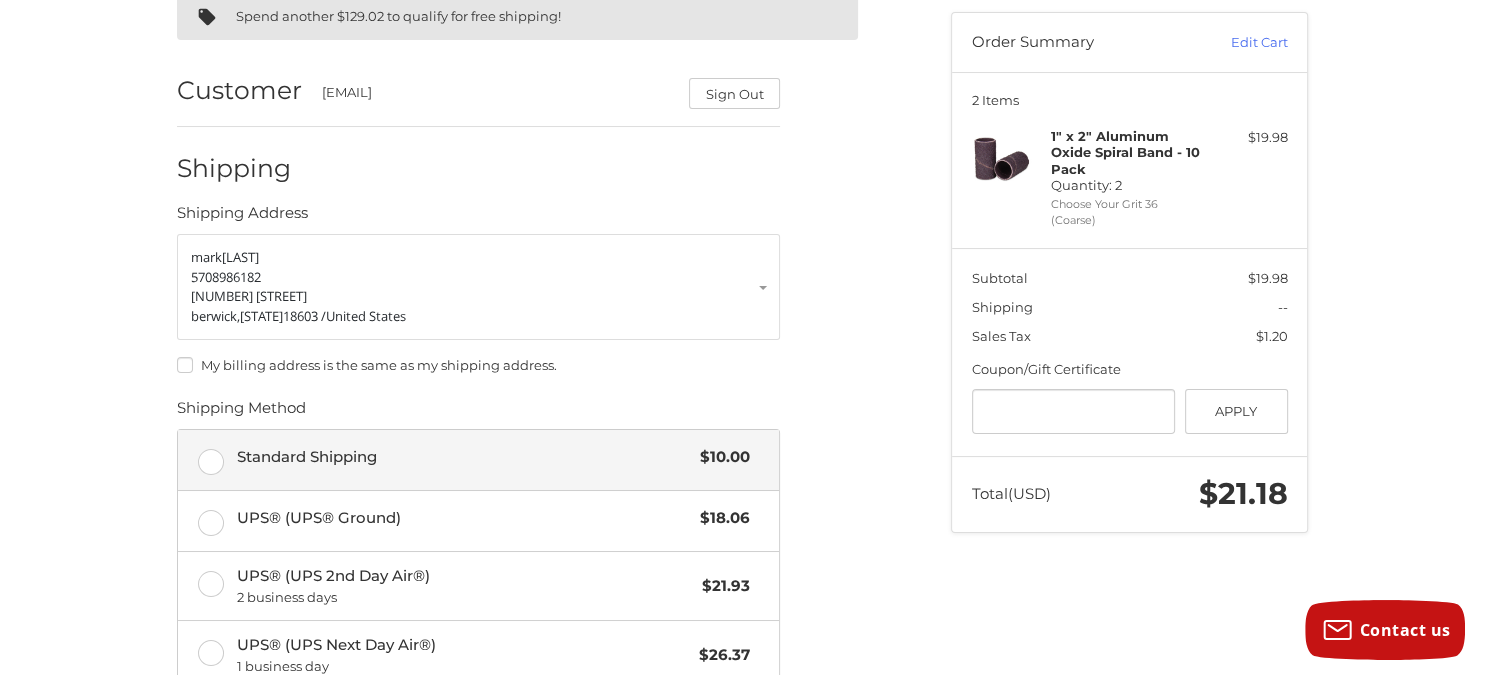 click on "Standard Shipping $10.00" at bounding box center [478, 460] 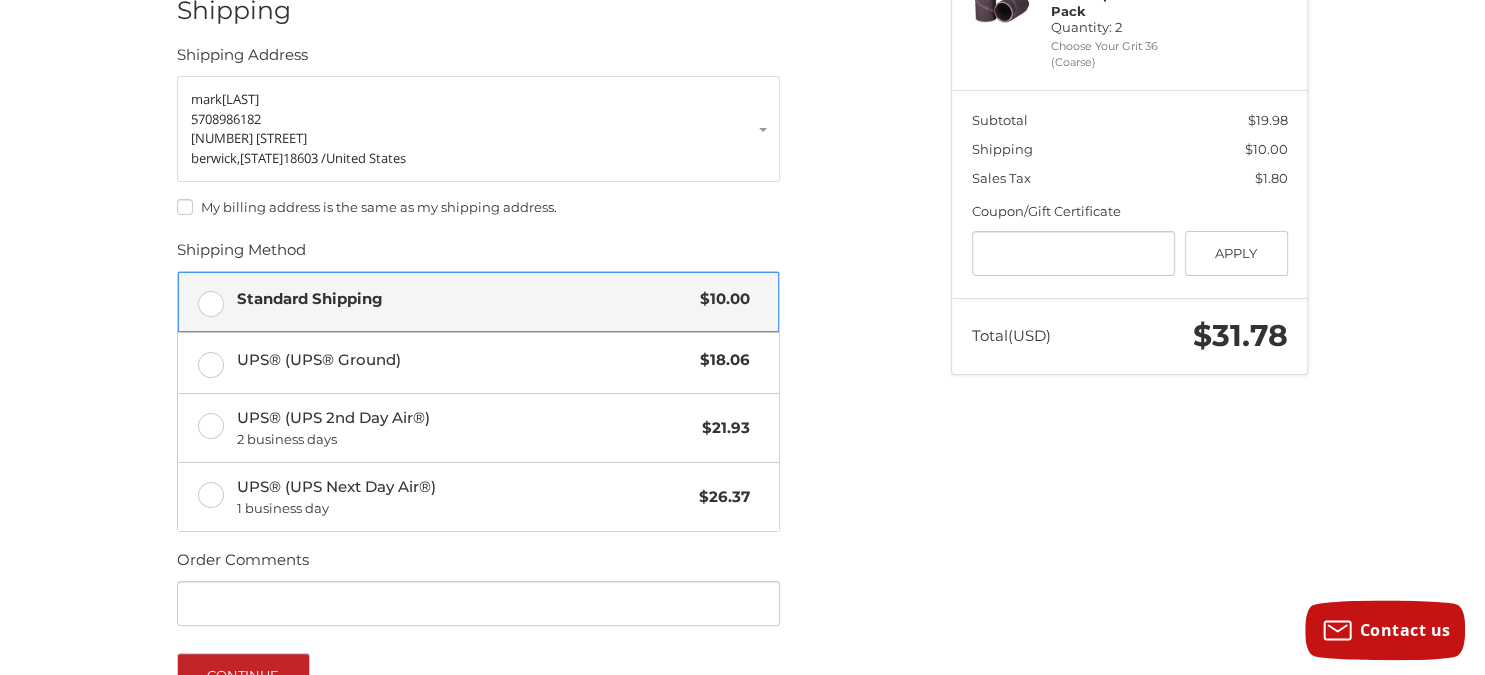 scroll, scrollTop: 452, scrollLeft: 0, axis: vertical 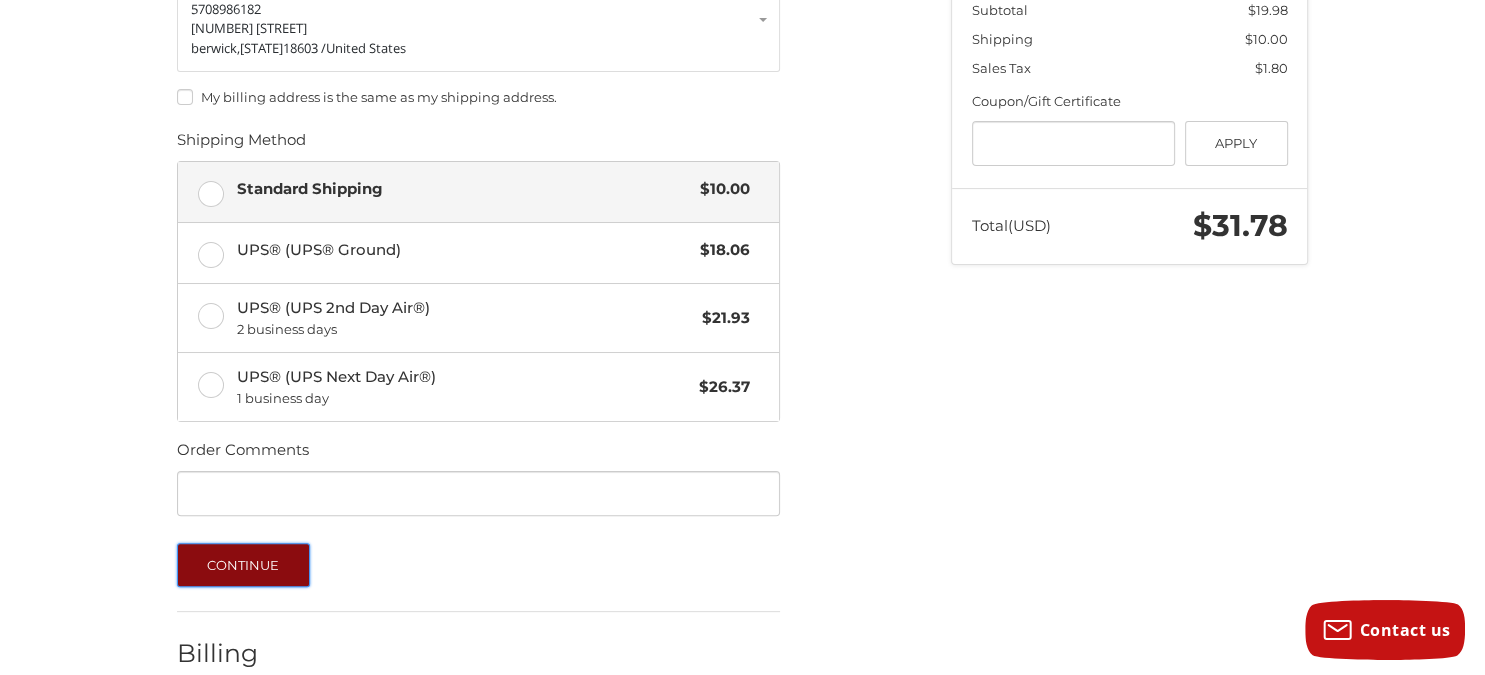 click on "Continue" at bounding box center [243, 565] 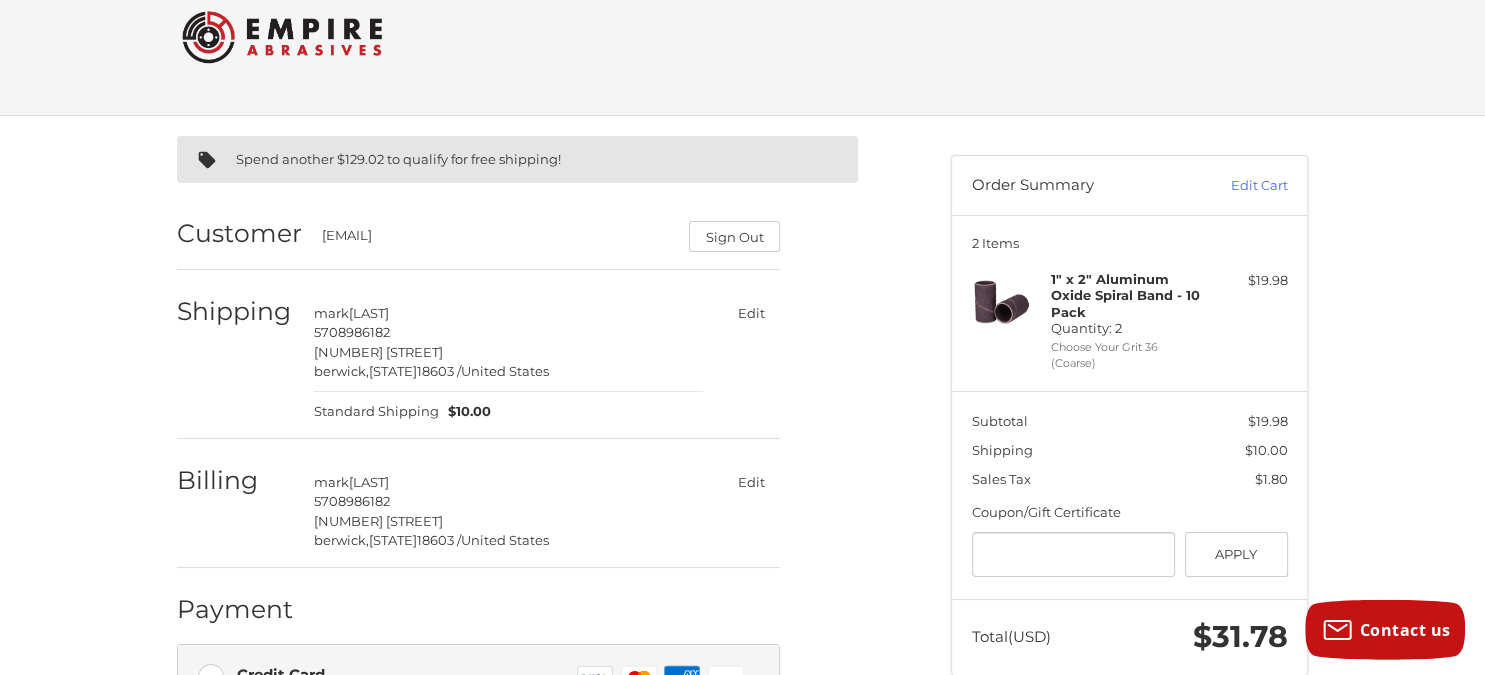 scroll, scrollTop: 0, scrollLeft: 0, axis: both 